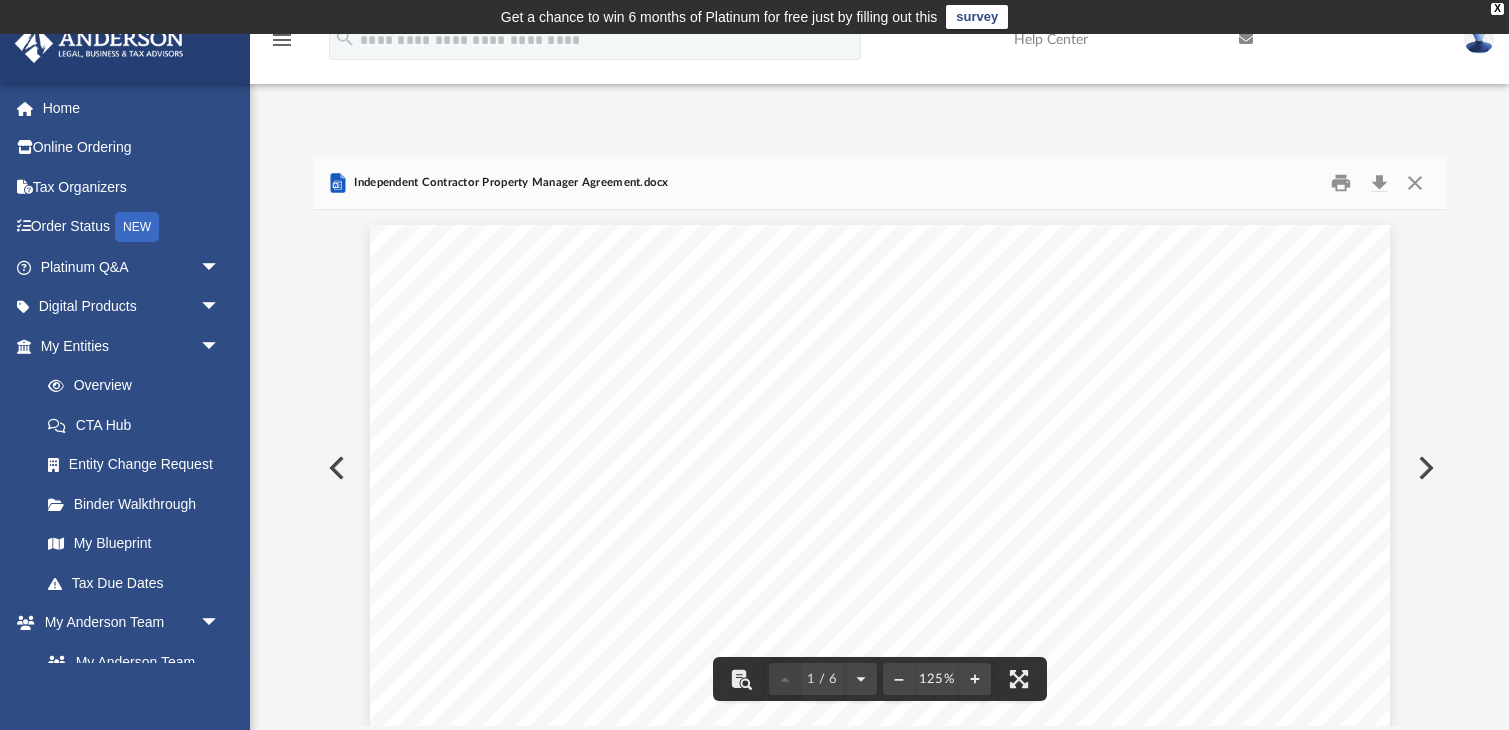 scroll, scrollTop: 0, scrollLeft: 0, axis: both 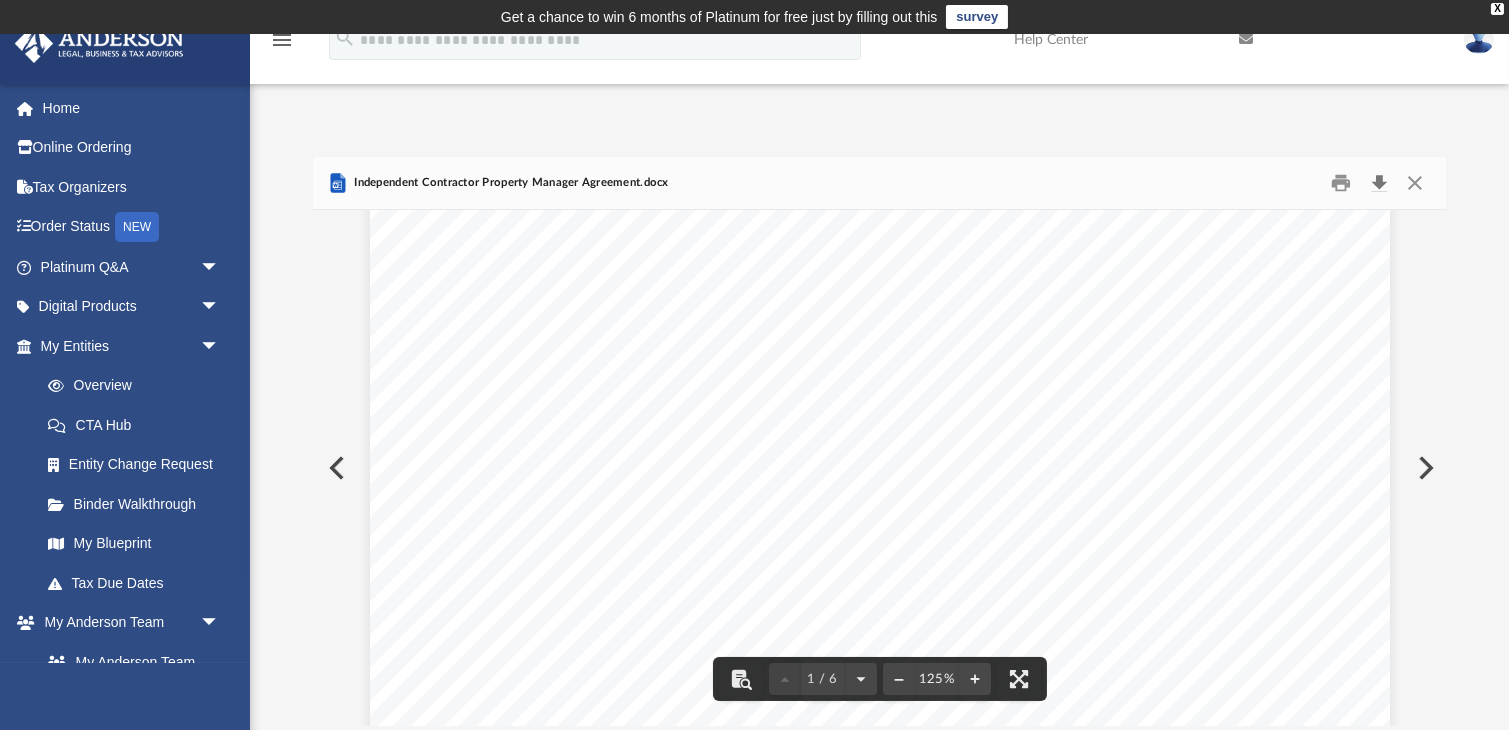 click at bounding box center (1379, 183) 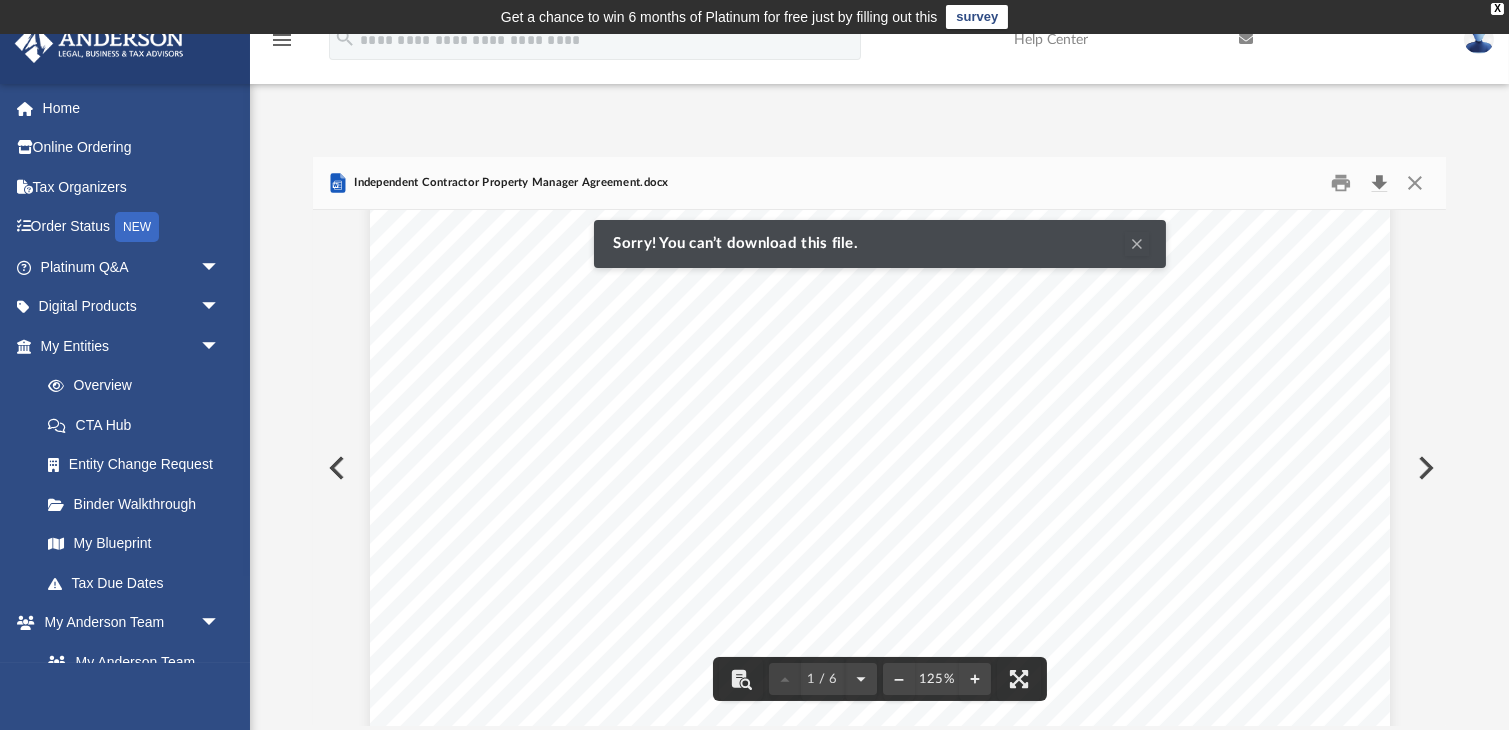 scroll, scrollTop: 0, scrollLeft: 0, axis: both 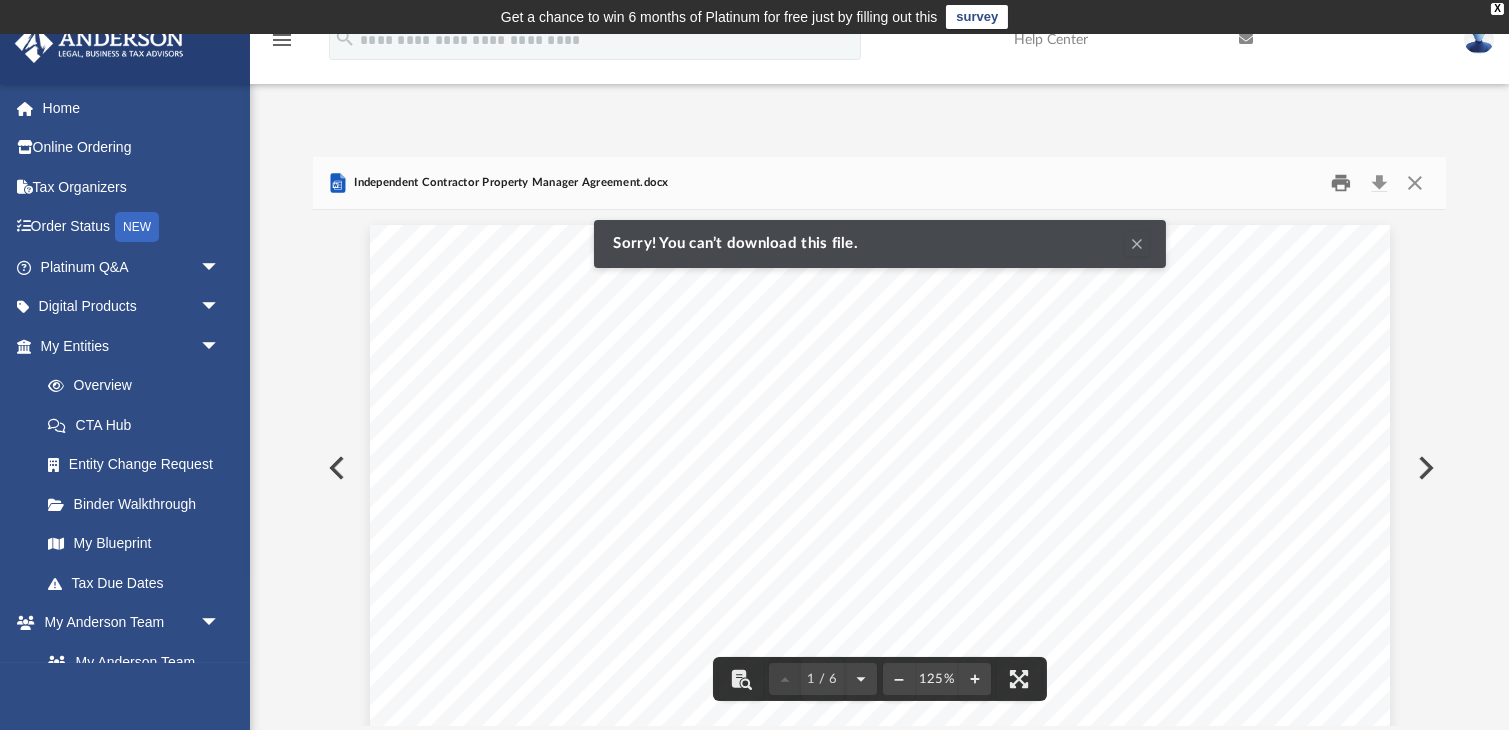 click at bounding box center (1342, 183) 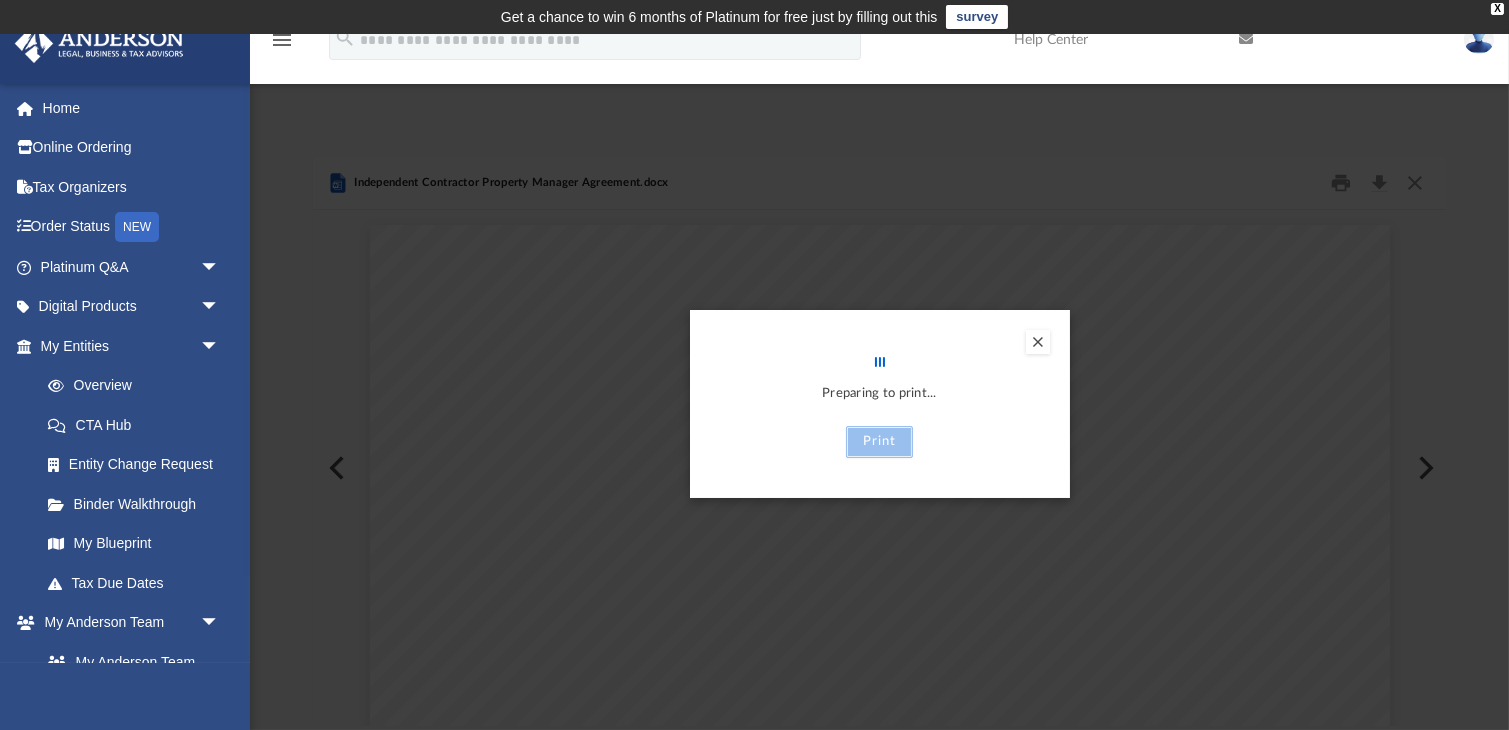 click on "Print" at bounding box center [879, 442] 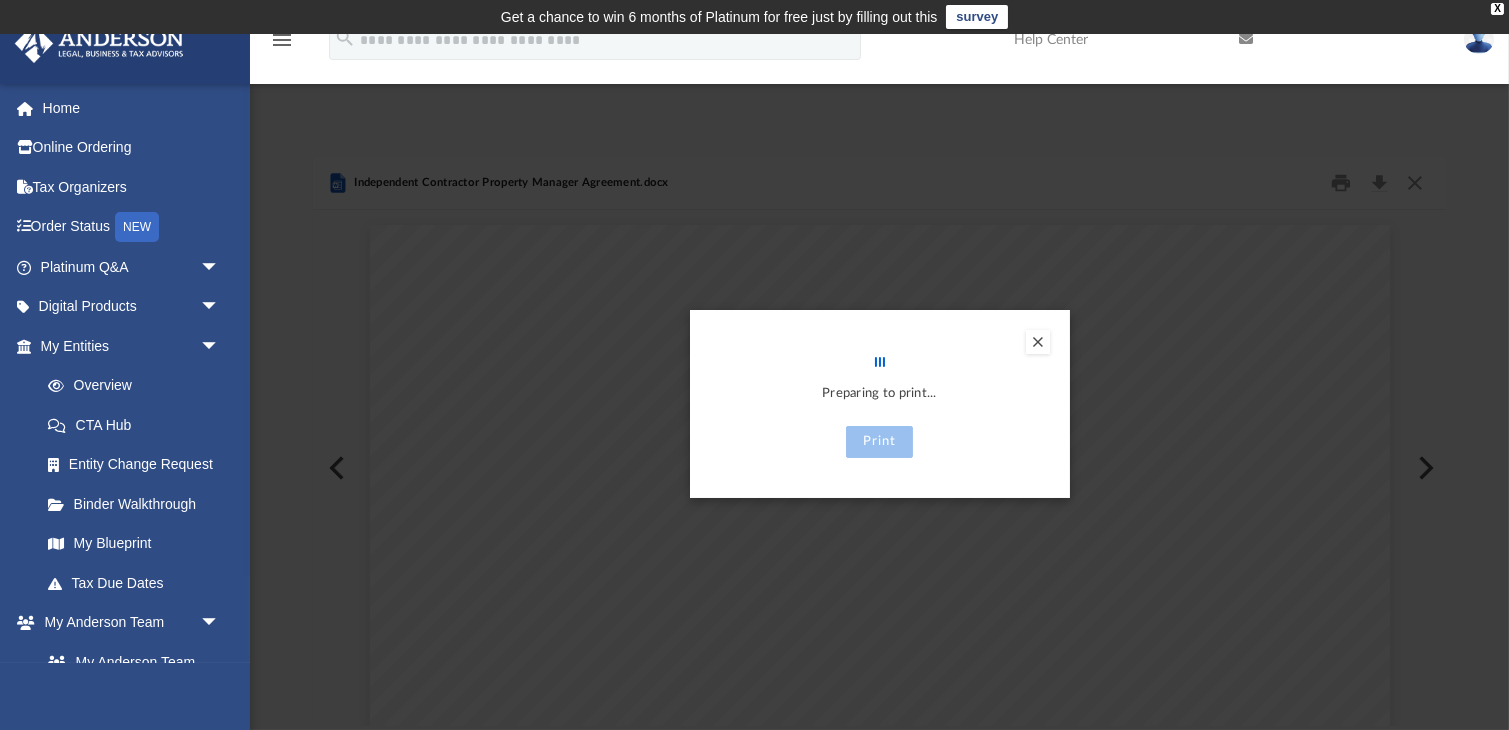 click at bounding box center (1038, 342) 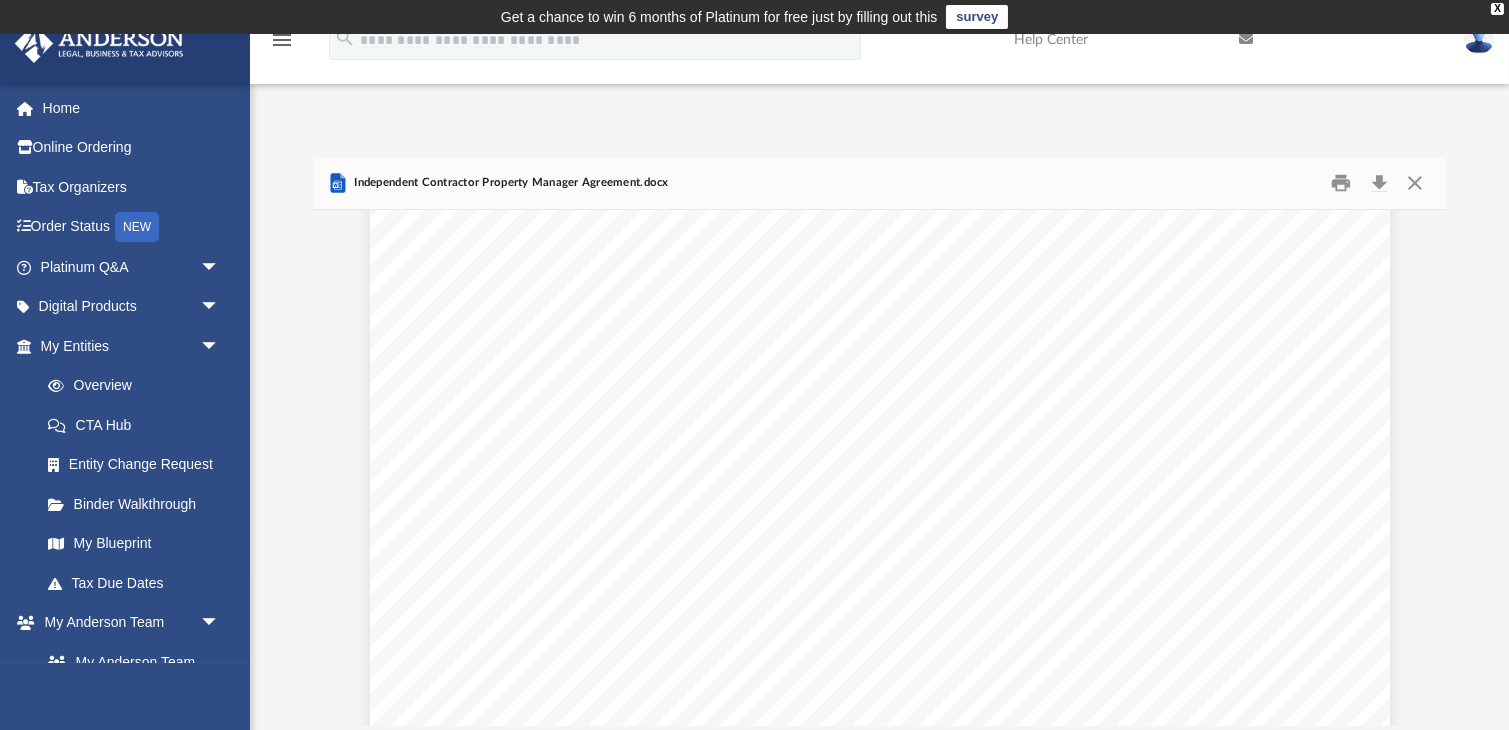scroll, scrollTop: 3461, scrollLeft: 0, axis: vertical 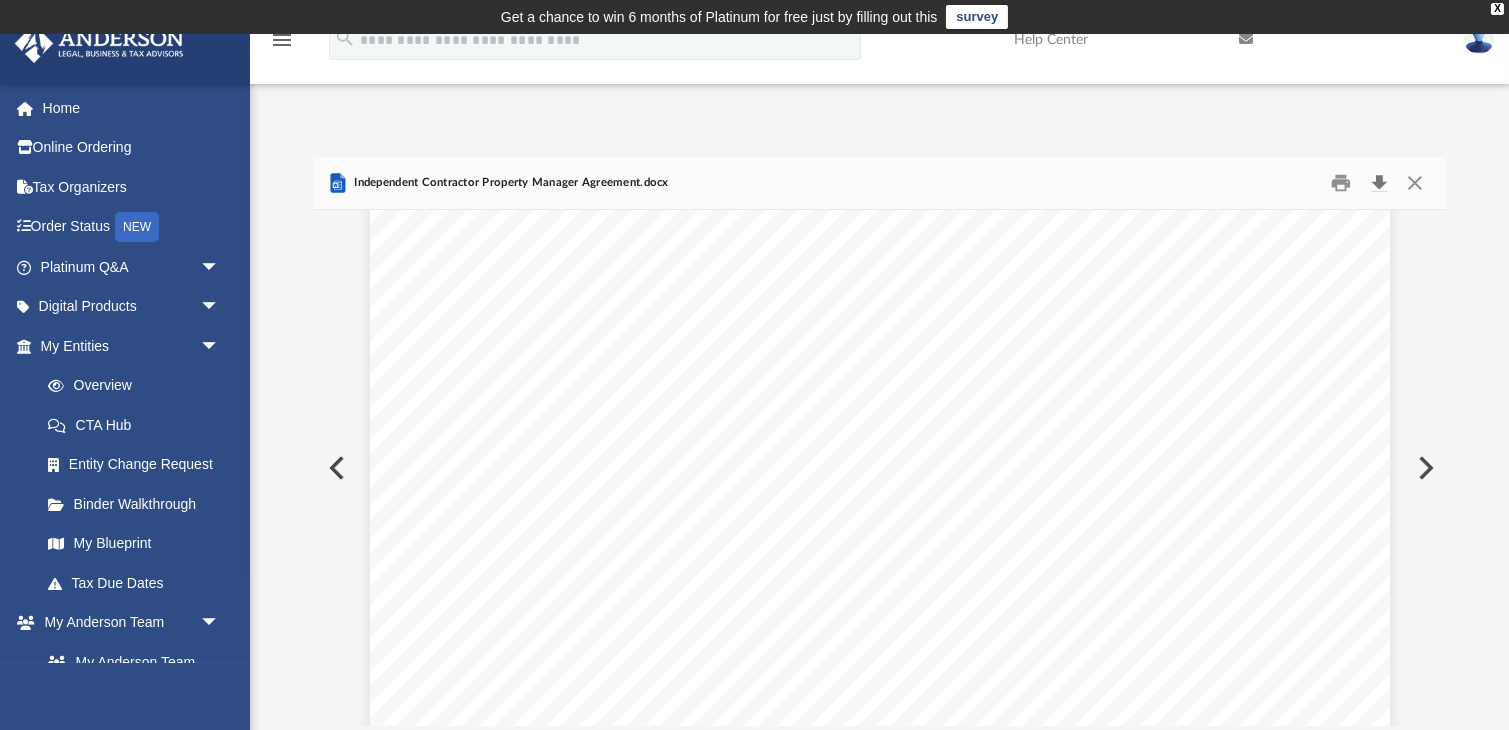click at bounding box center [1379, 183] 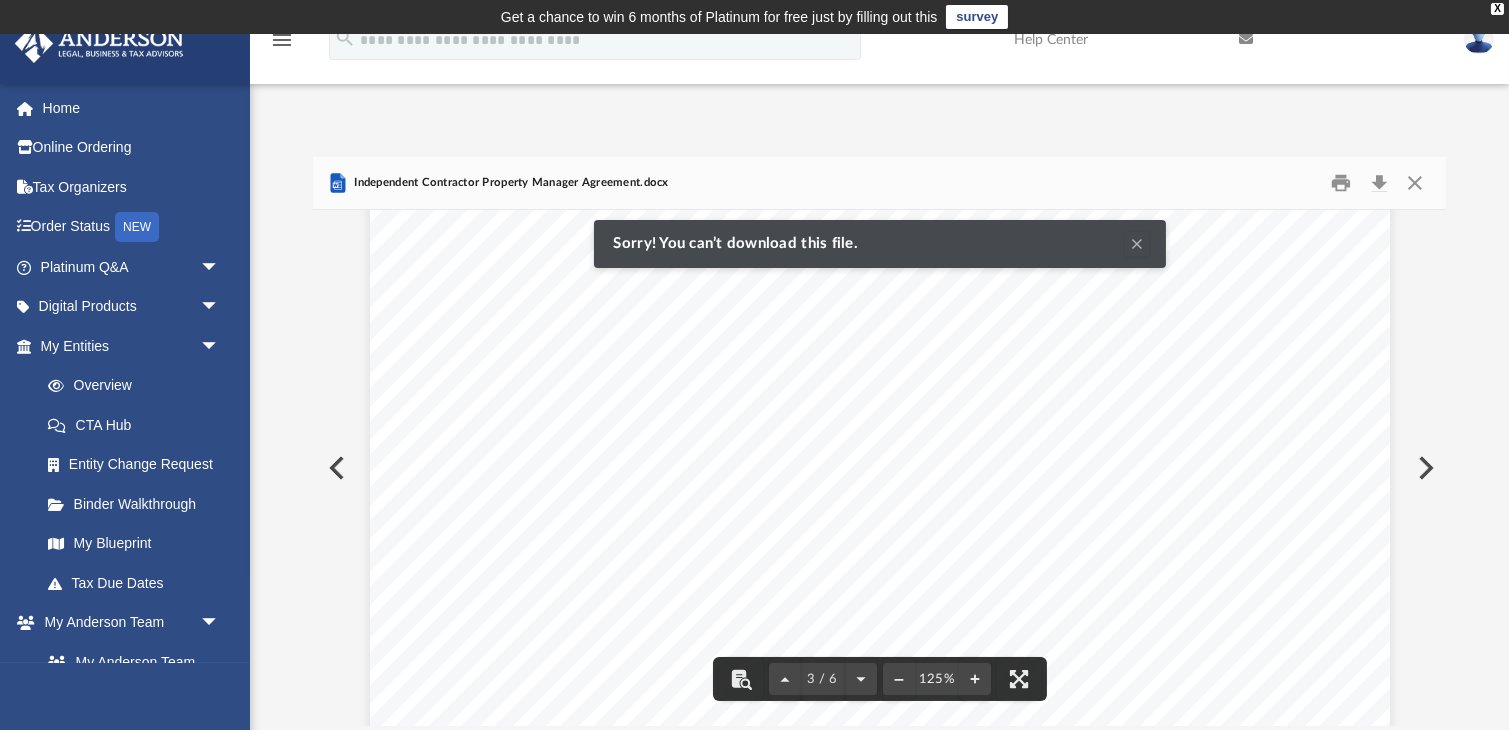 click at bounding box center [1137, 244] 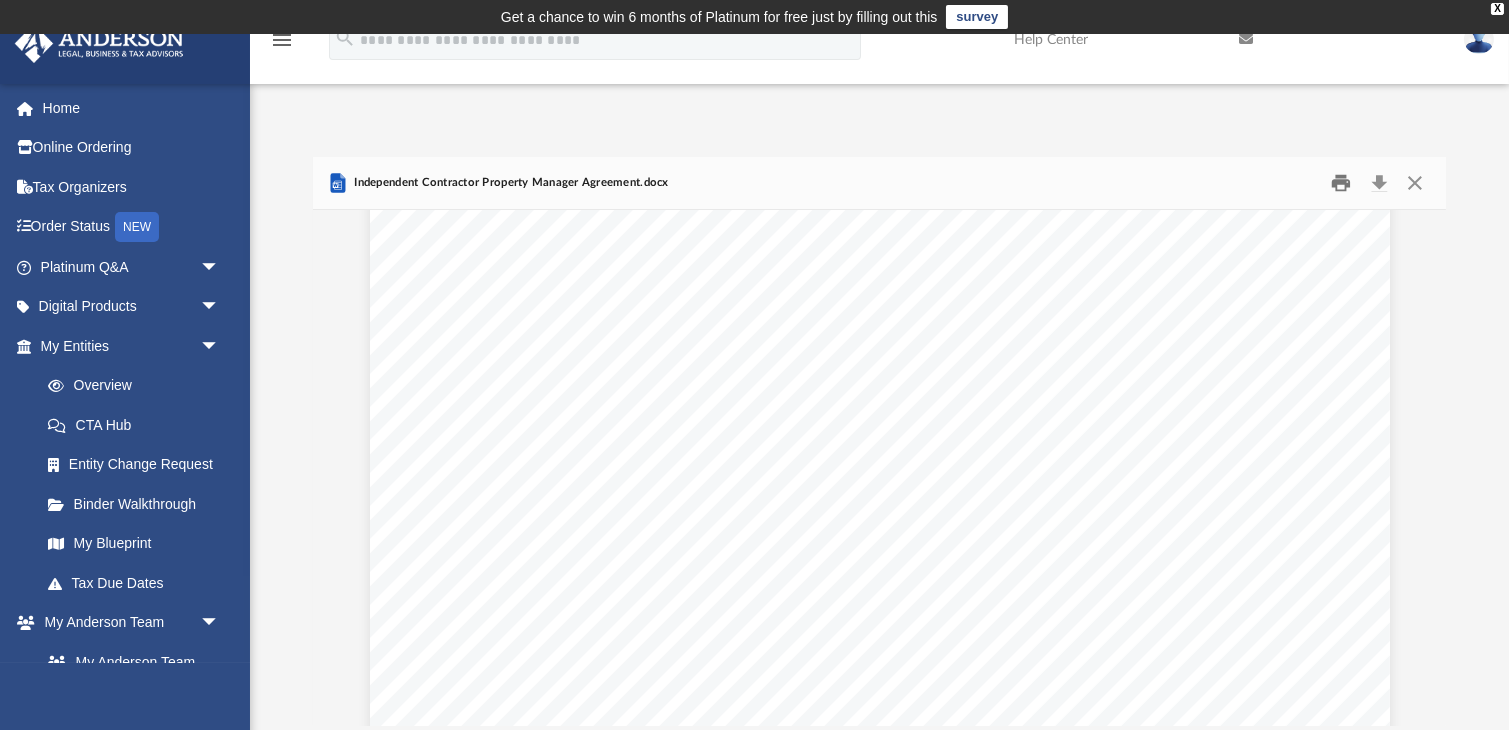 click at bounding box center [1342, 183] 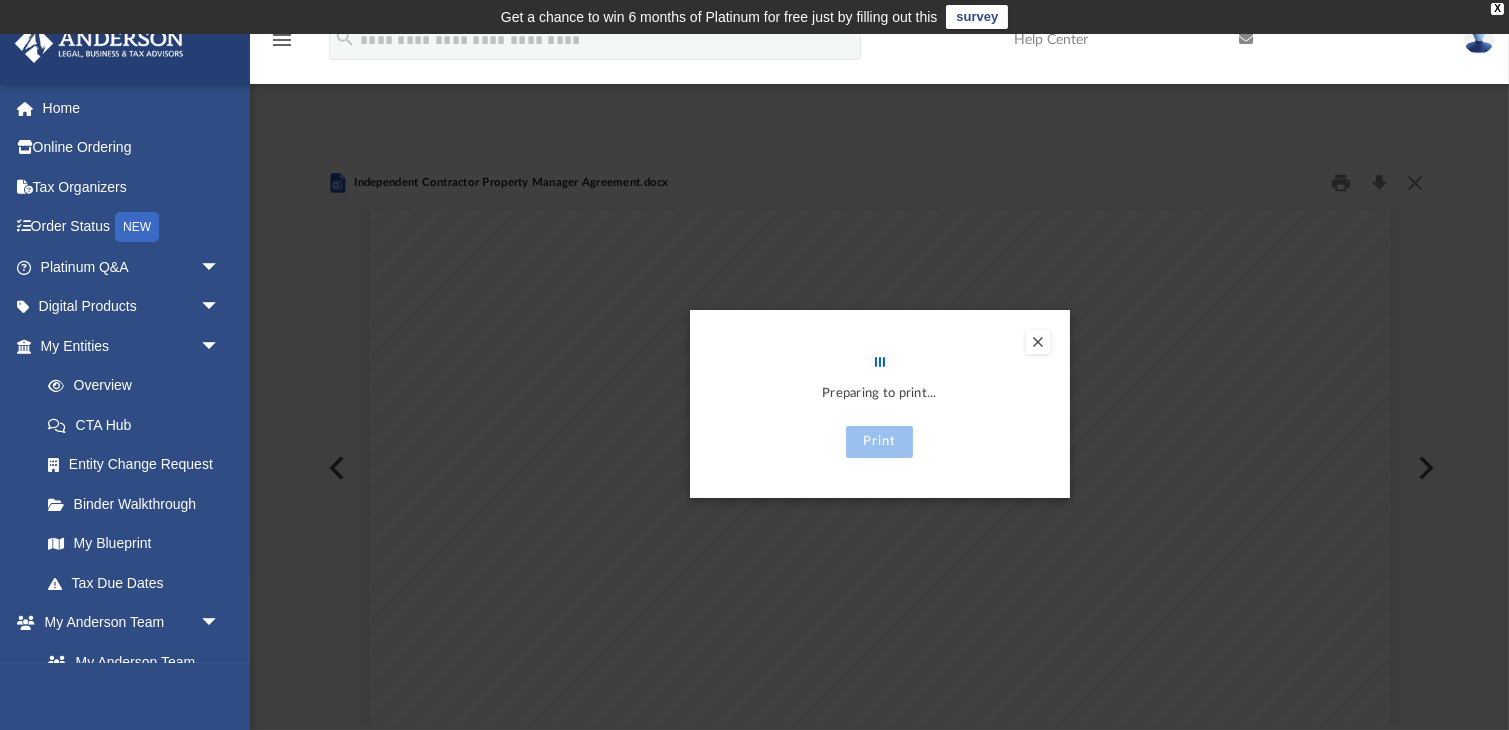 click at bounding box center (1038, 342) 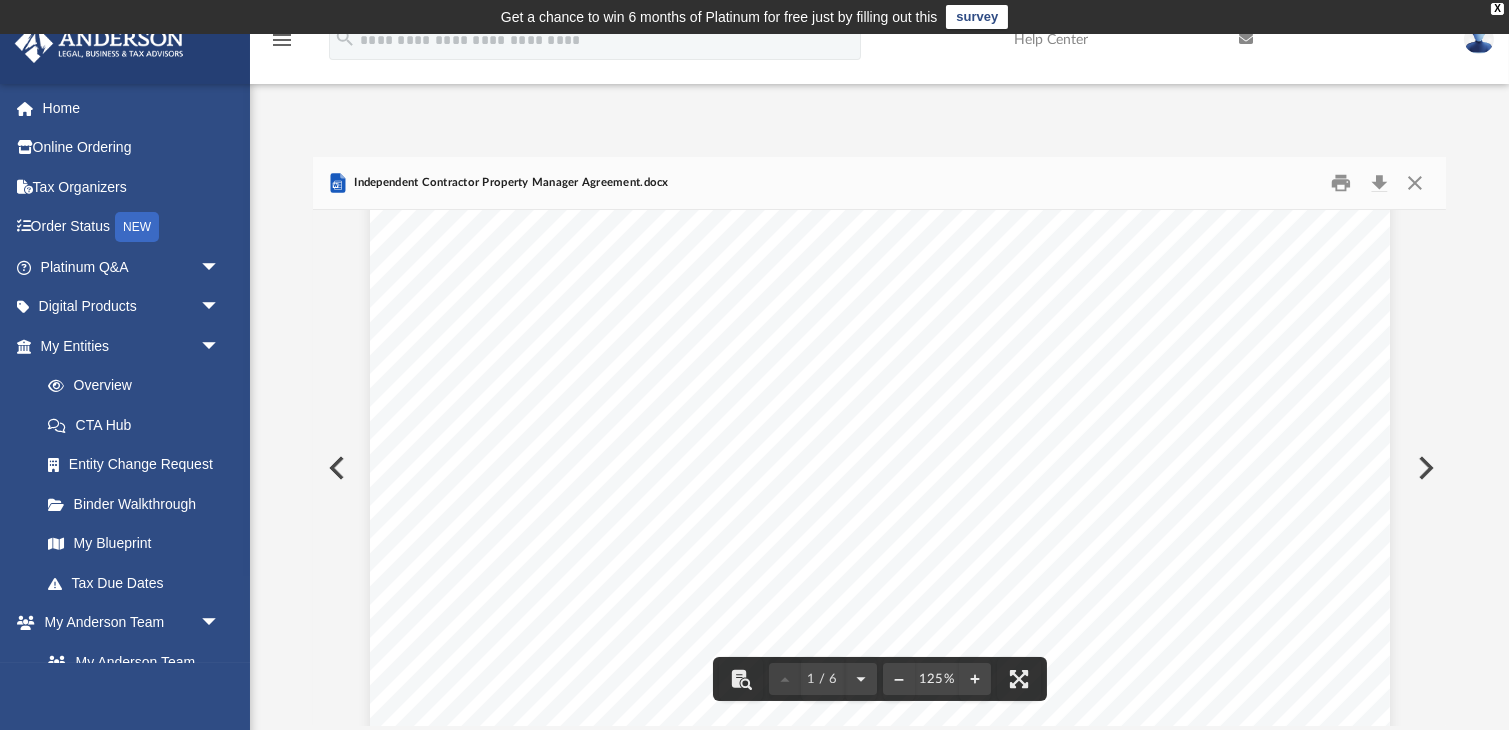 scroll, scrollTop: 0, scrollLeft: 0, axis: both 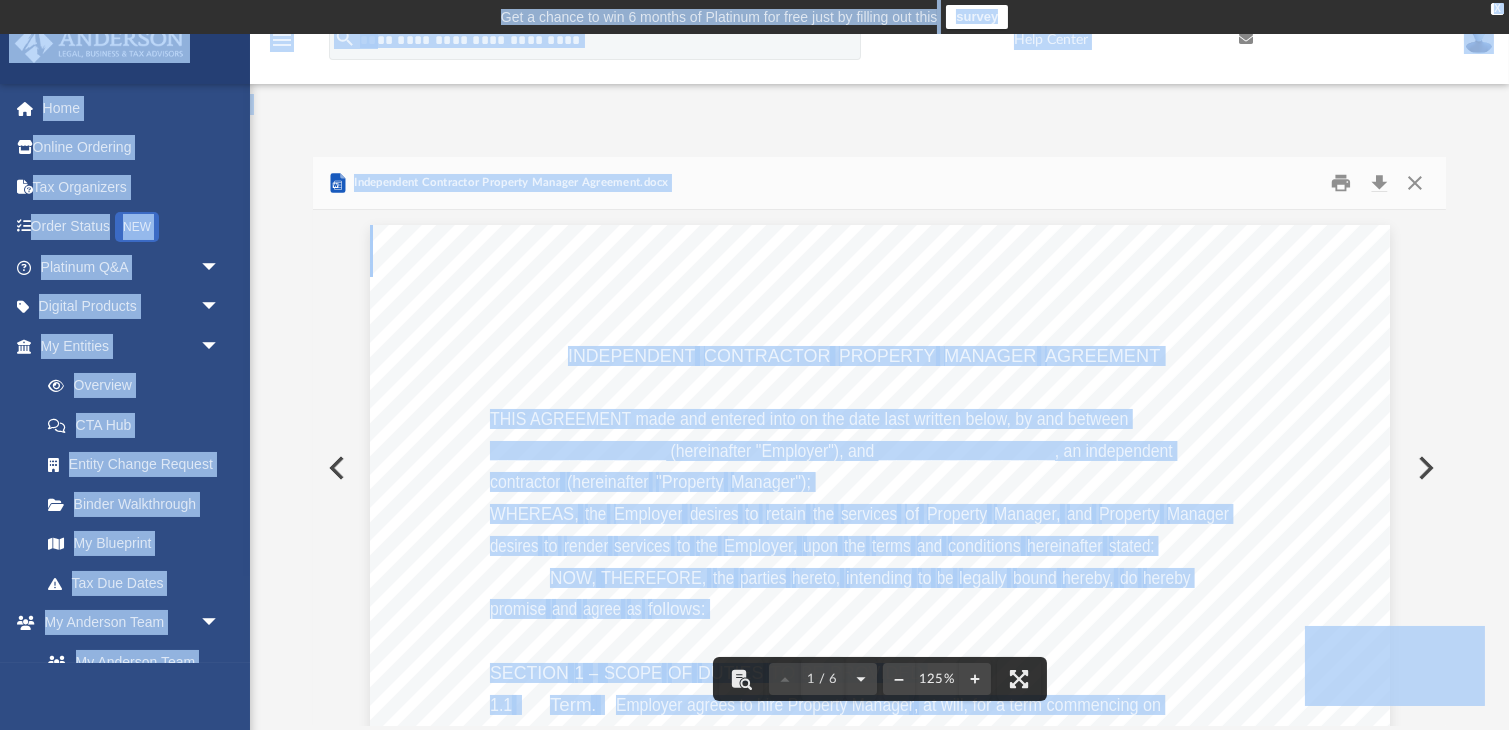 click on "INDEPENDENT   CONTRACTOR   PROPERTY   MANAGER   AGREEMENT THIS AGREEMENT made and entered into on the date last written below, by and between ____________________ (hereinafter "Employer"), and ____________________, an independent contractor   (hereinafter   "Property   Manager"); WHEREAS,   the   Employer   desires   to   retain   the   services   of   Property   Manager,   and   Property   Manager desires   to   render   services   to   the   Employer,   upon   the   terms   and   conditions   hereinafter   stated: NOW,   THEREFORE,   the   parties   hereto,   intending   to   be   legally   bound   hereby,   do   hereby promise   and   agree   as   follows: SECTION   1   –   SCOPE   OF   DUTIES   TO   BE   PROVIDED 1.1   Term .   Employer agrees to hire Property Manage r , at will, for a term commencing on ,   20 _ _   and   continuing   until   terminated   in   accordance   with   Section   4   of this   agreement. 1.2   Duties .   Property   Manager   agrees   to   perform   work   for   the   Employer" at bounding box center [880, 885] 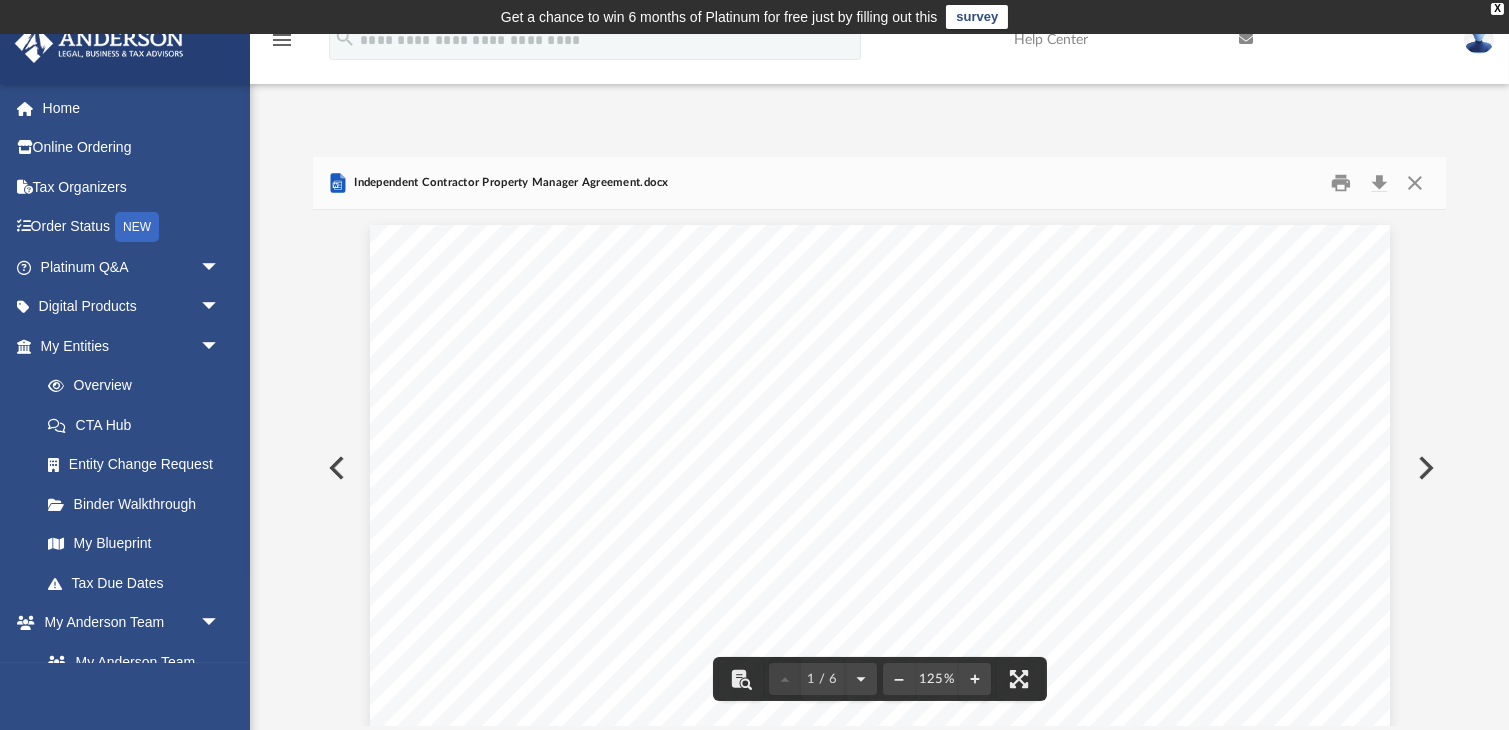 click on "Independent Contractor Property Manager Agreement.docx" at bounding box center [879, 183] 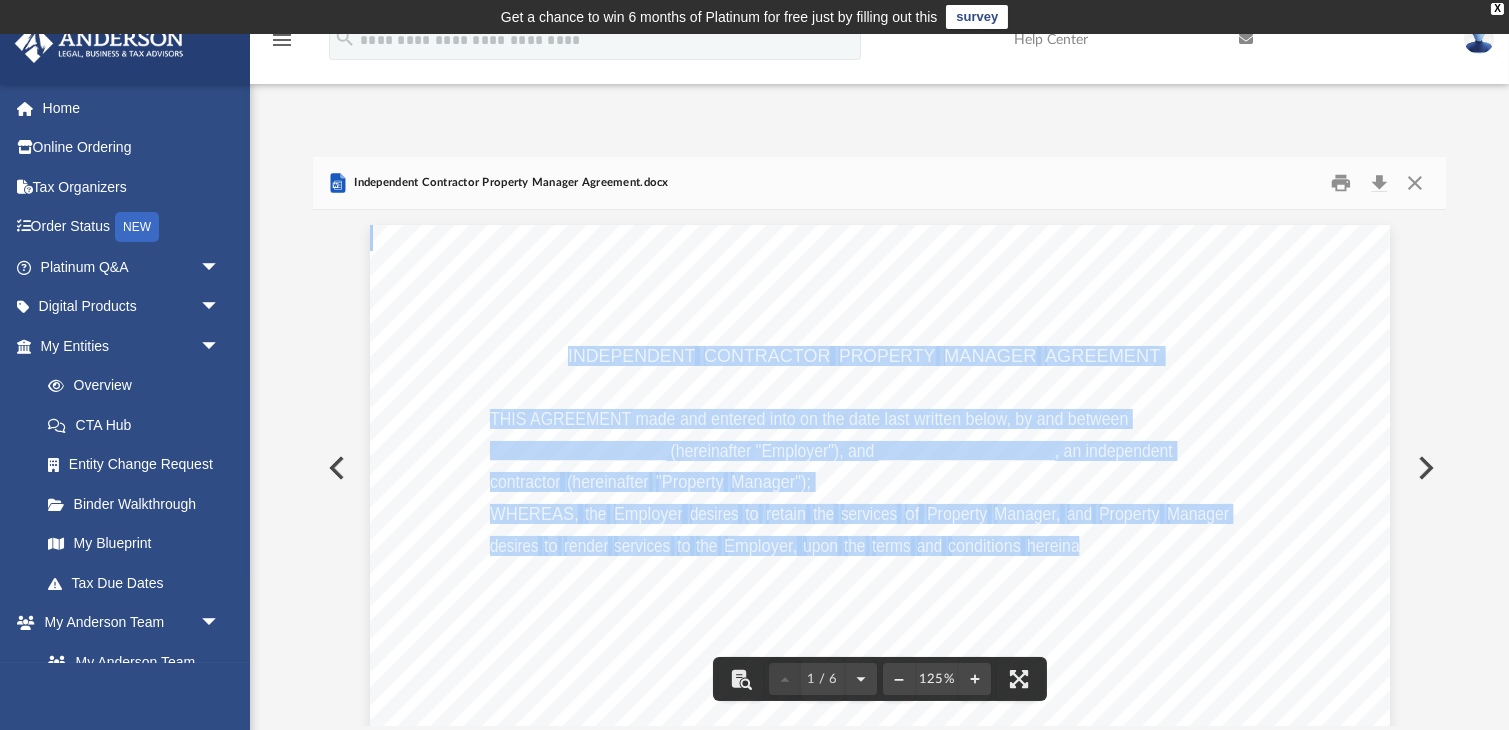 drag, startPoint x: 569, startPoint y: 356, endPoint x: 1081, endPoint y: 553, distance: 548.59186 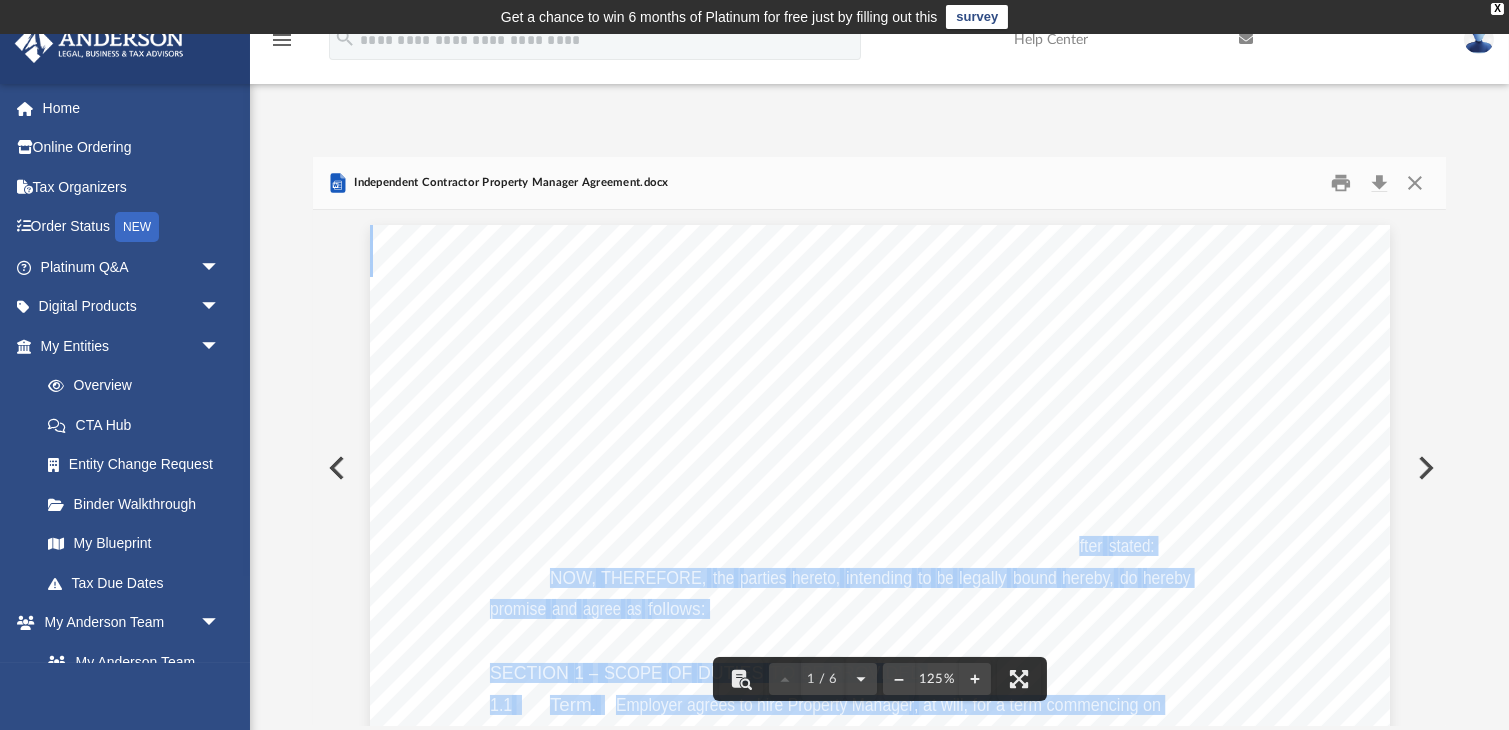 drag, startPoint x: 1081, startPoint y: 553, endPoint x: 1070, endPoint y: 637, distance: 84.71718 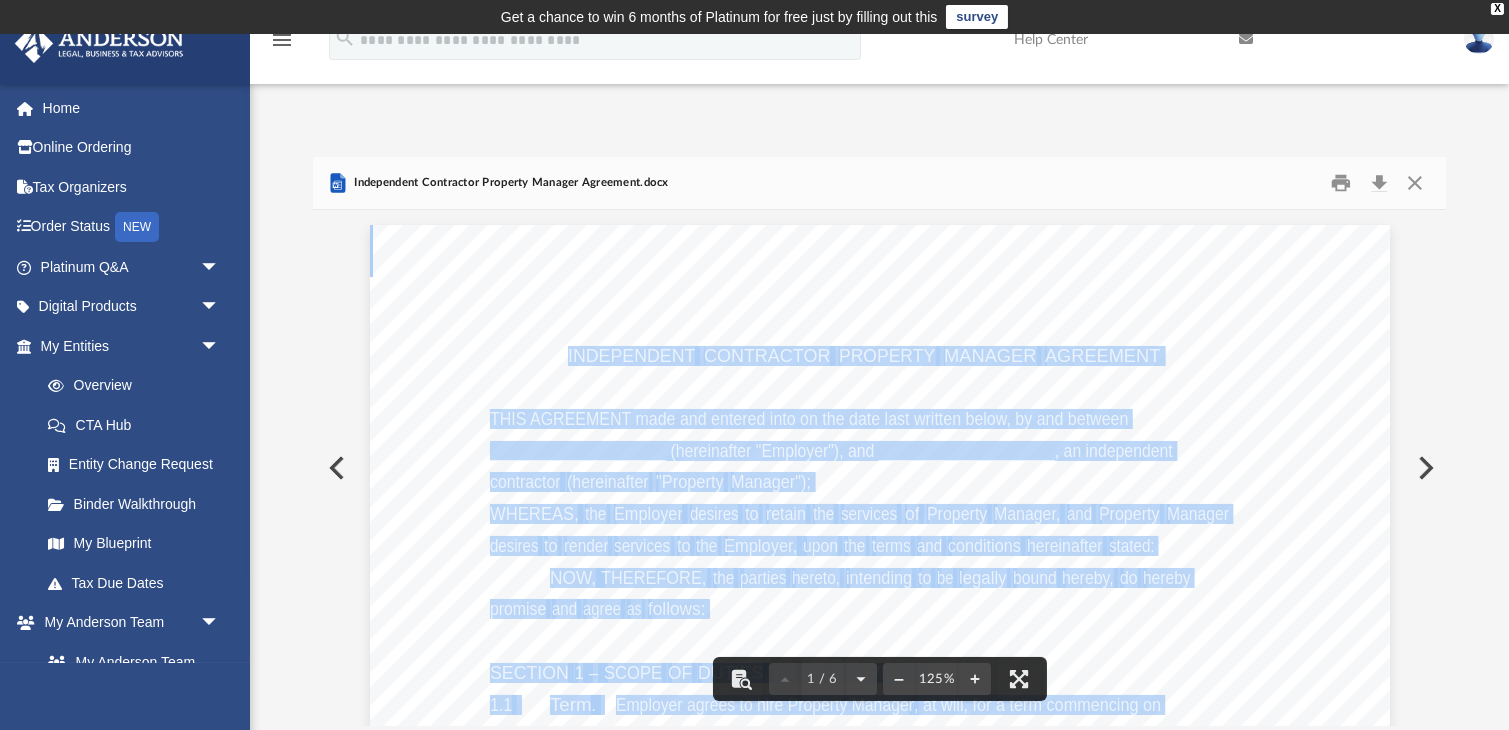 drag, startPoint x: 568, startPoint y: 355, endPoint x: 774, endPoint y: 629, distance: 342.80023 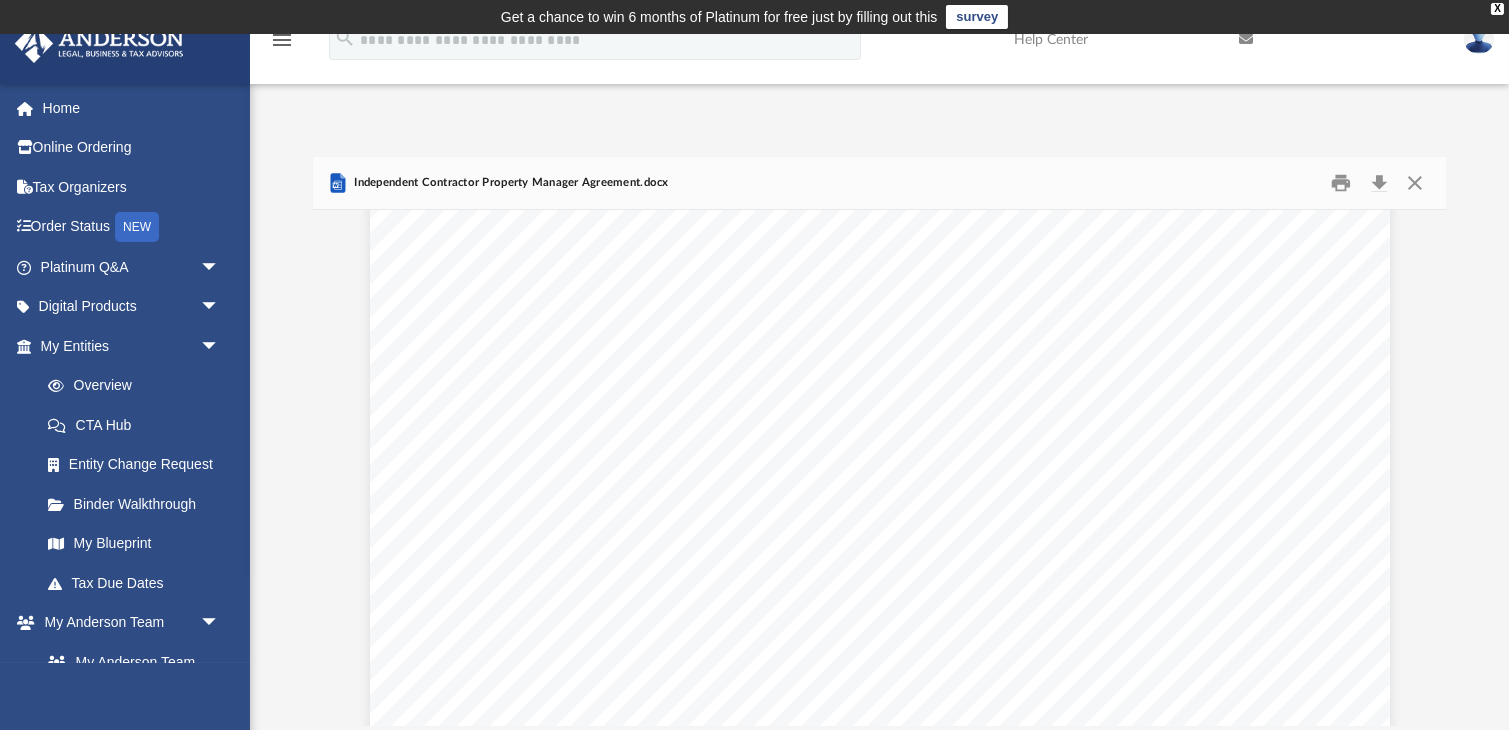 scroll, scrollTop: 6827, scrollLeft: 0, axis: vertical 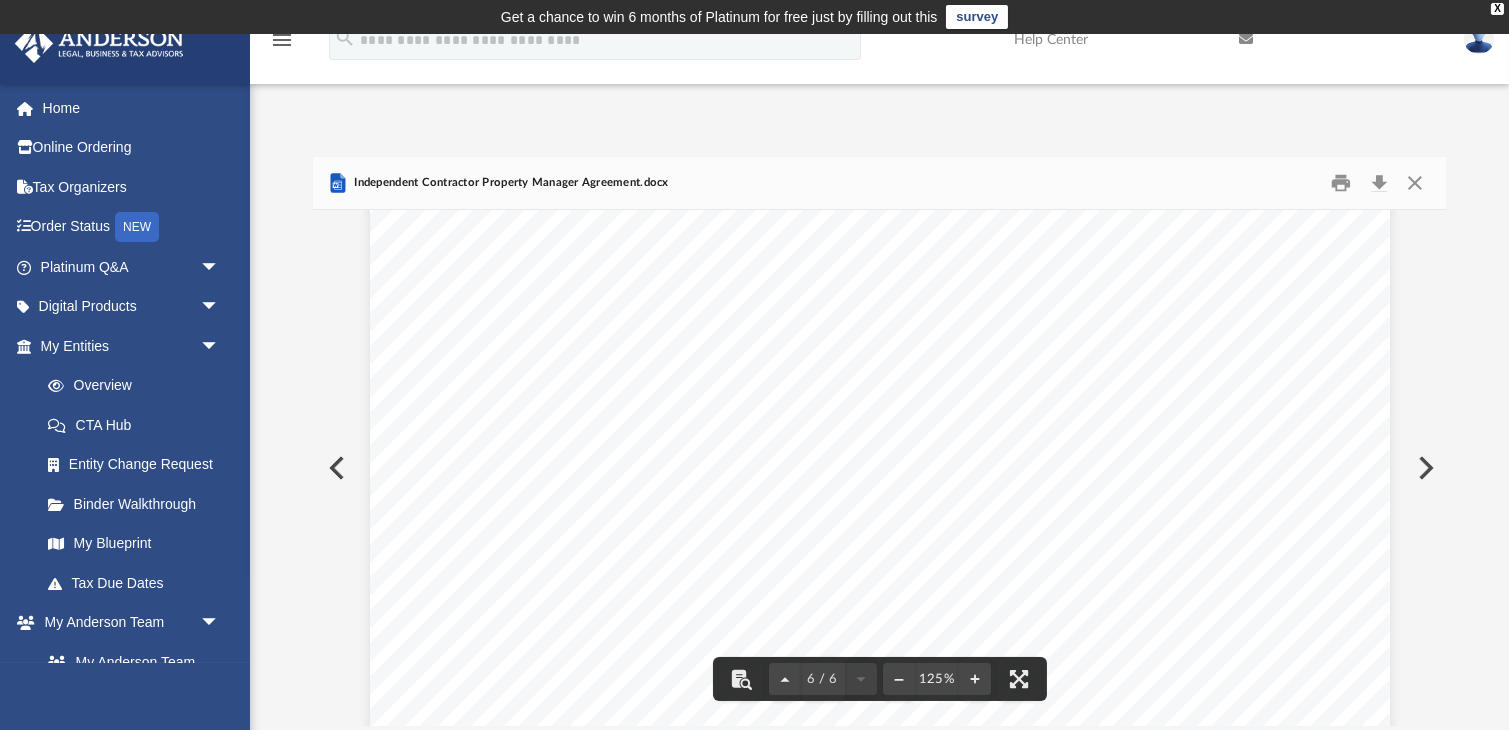 click on "___________________________ [FIRST] [LAST] ___________________________ [FIRST] [LAST]" at bounding box center (880, 808) 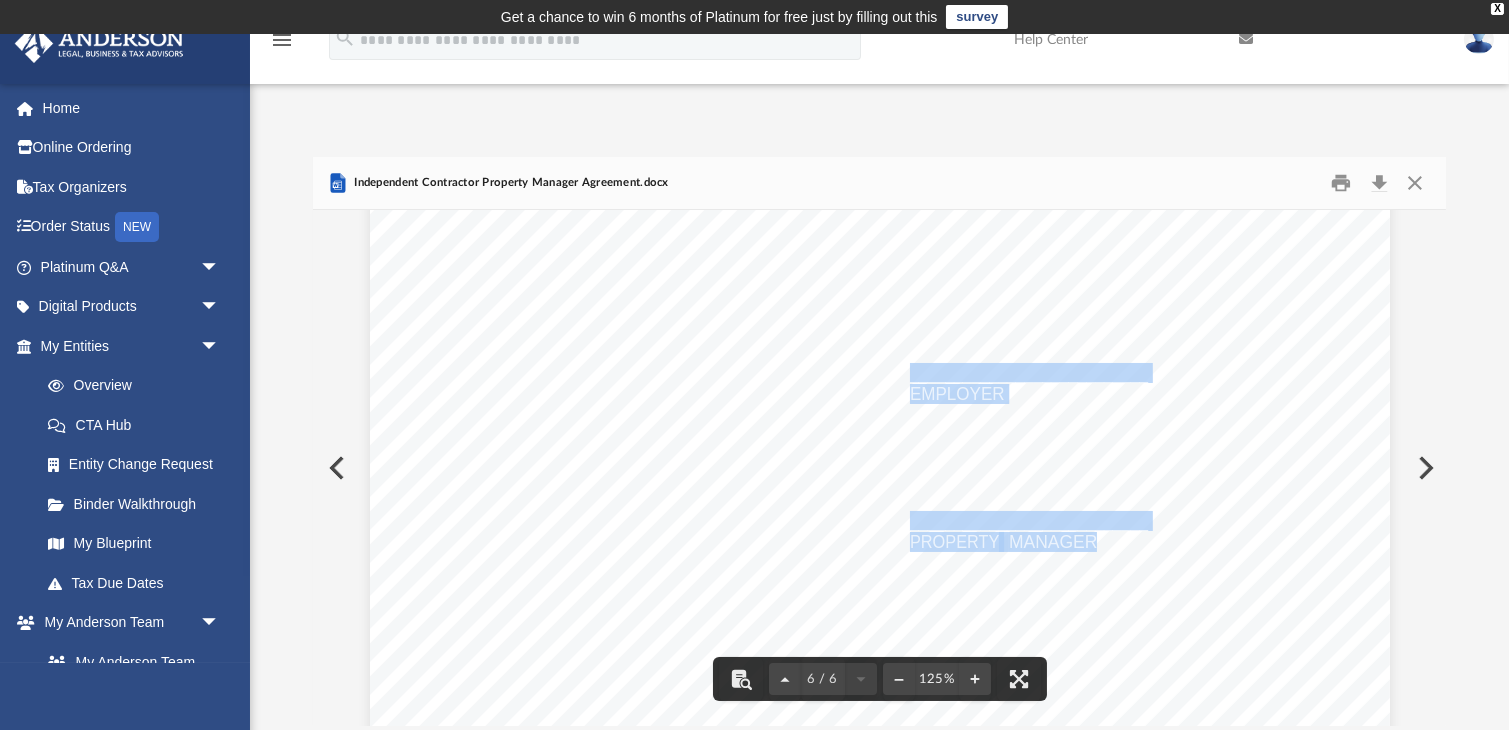 click on "___________________________ [FIRST] [LAST] ___________________________ [FIRST] [LAST]" at bounding box center [880, 808] 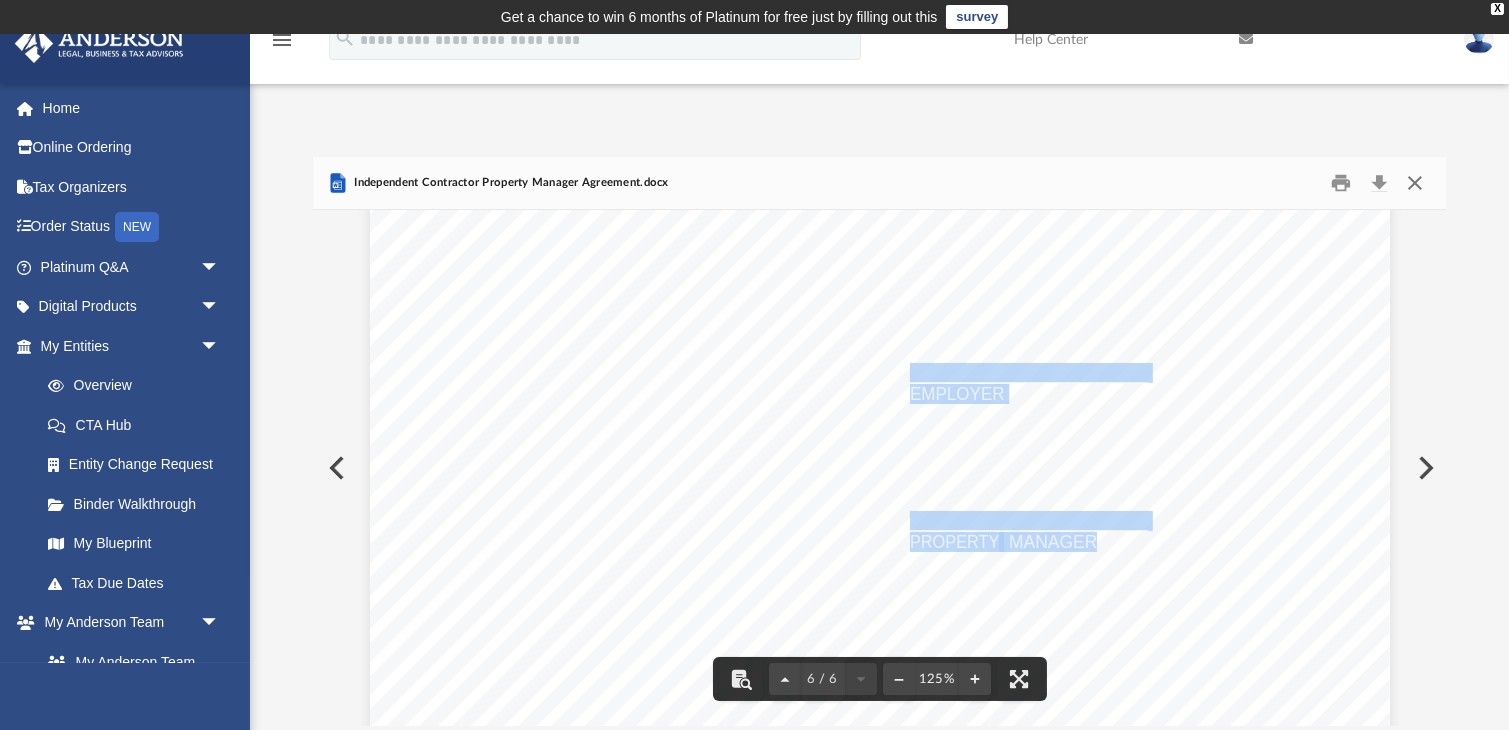 click at bounding box center [1415, 183] 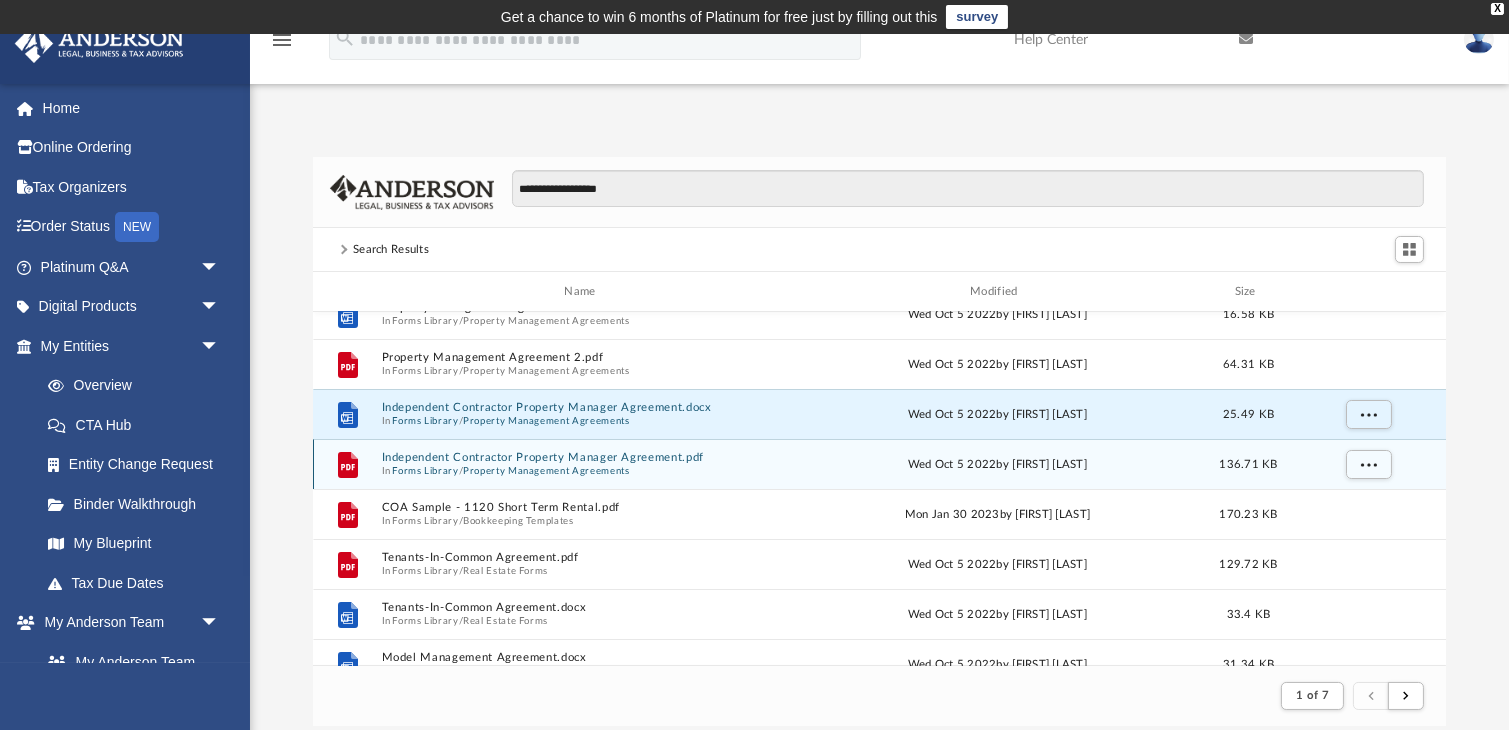 click on "In   Forms Library / Property Management Agreements" at bounding box center (583, 470) 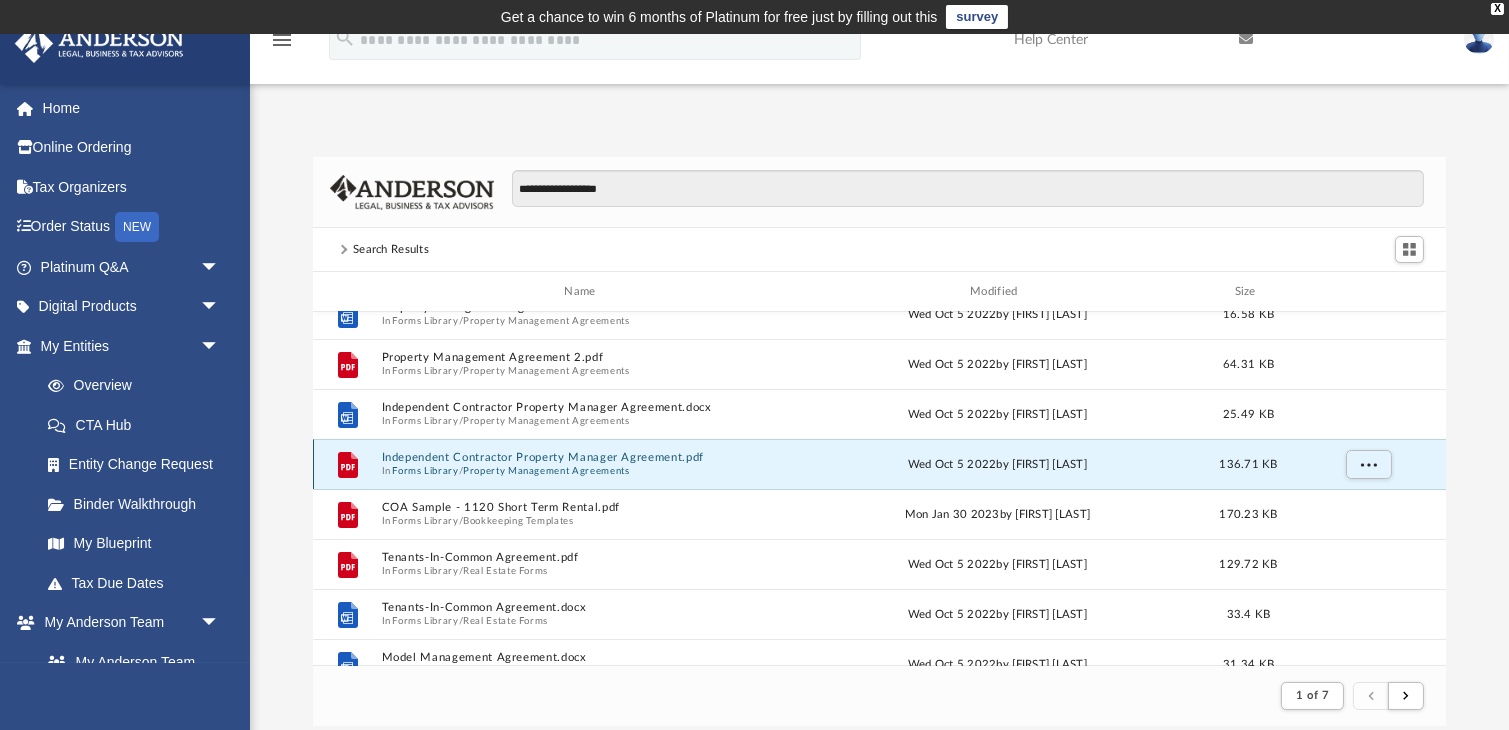 click on "In   Forms Library / Property Management Agreements" at bounding box center [583, 470] 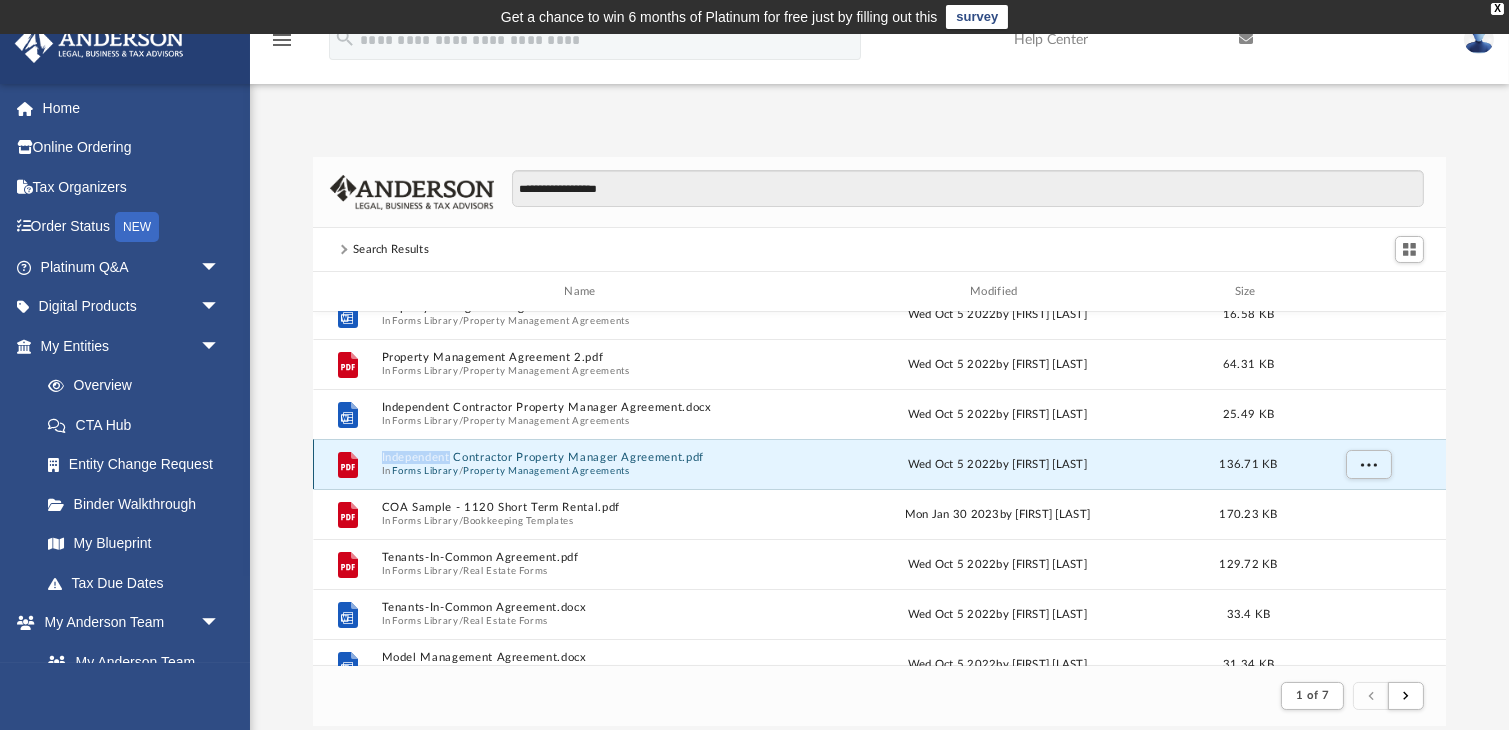 click 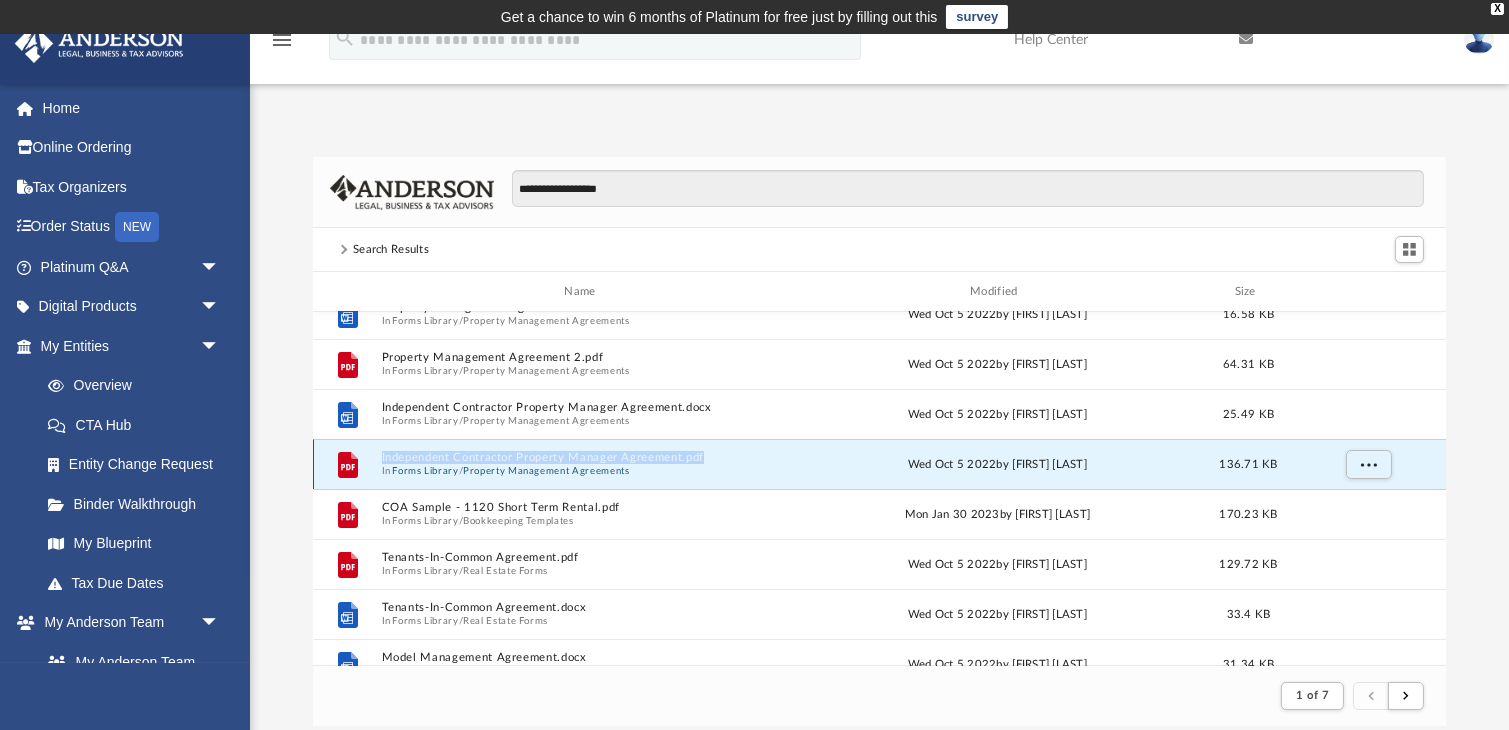 click 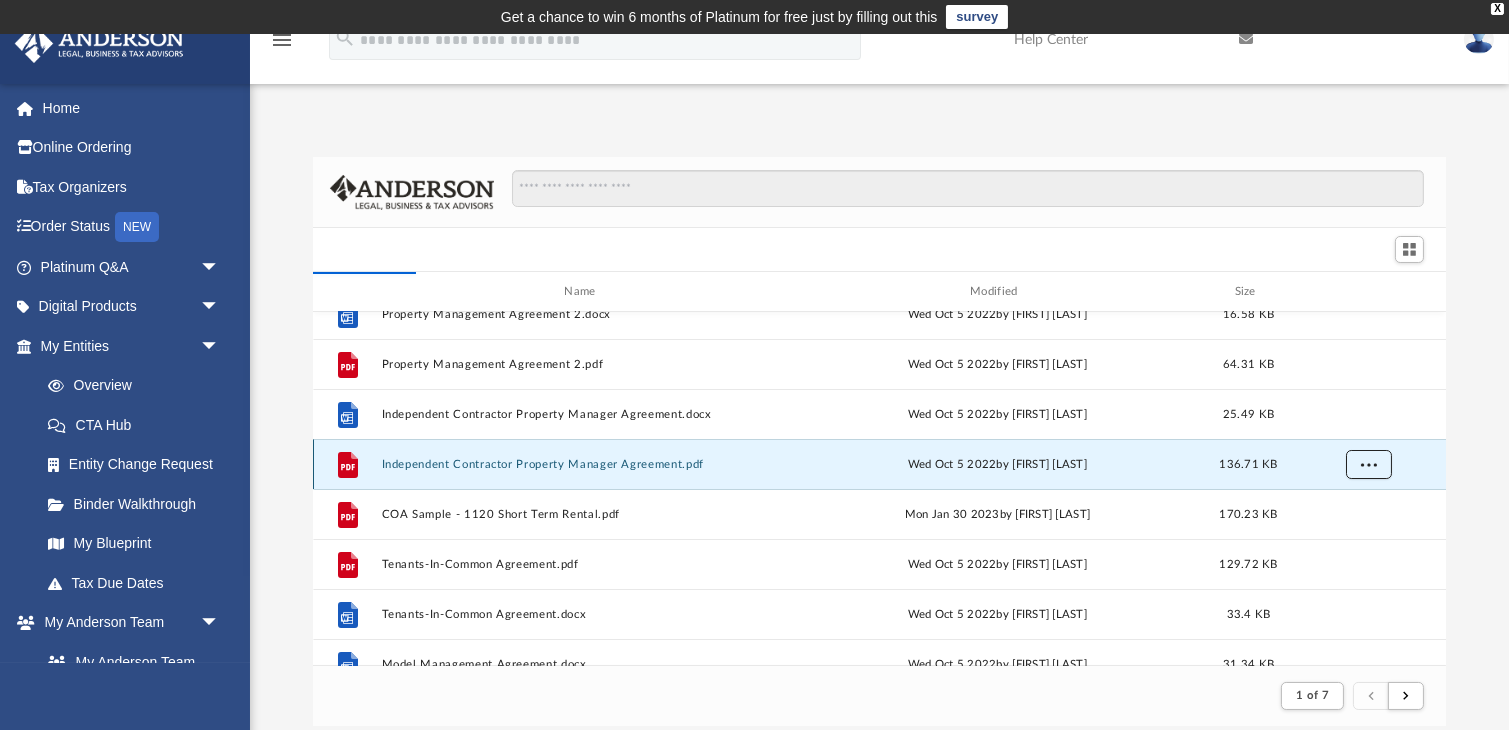 click at bounding box center [1369, 465] 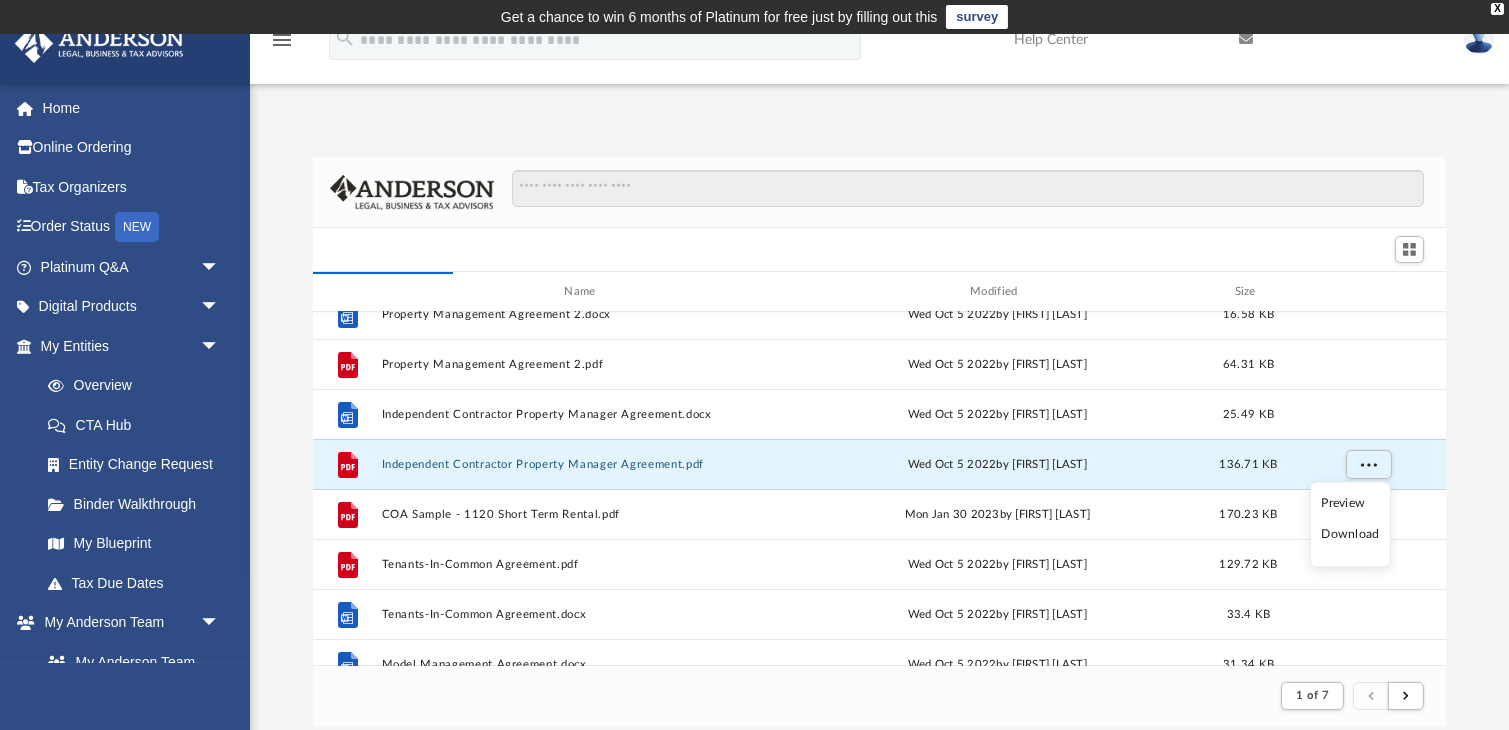 click on "Download" at bounding box center (1350, 535) 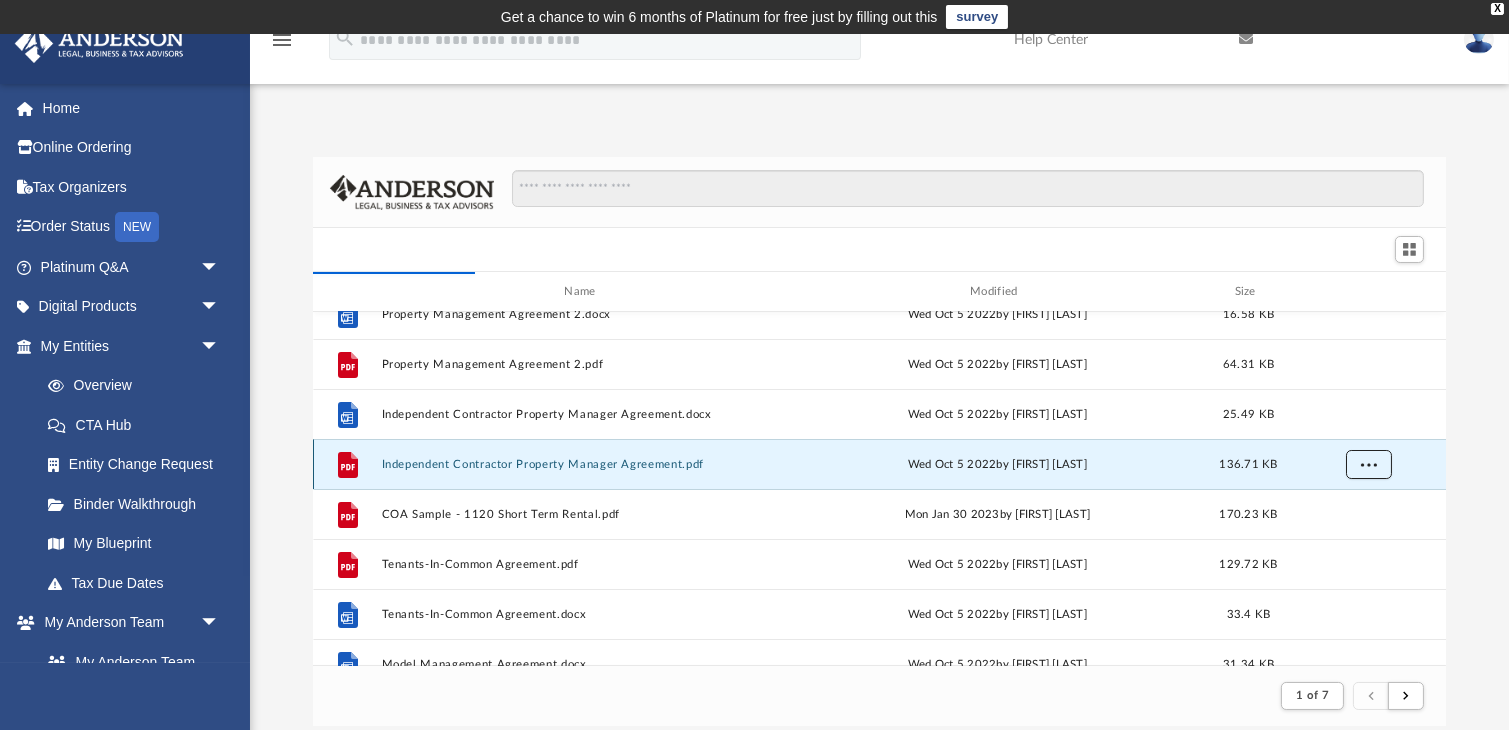 click at bounding box center [1369, 463] 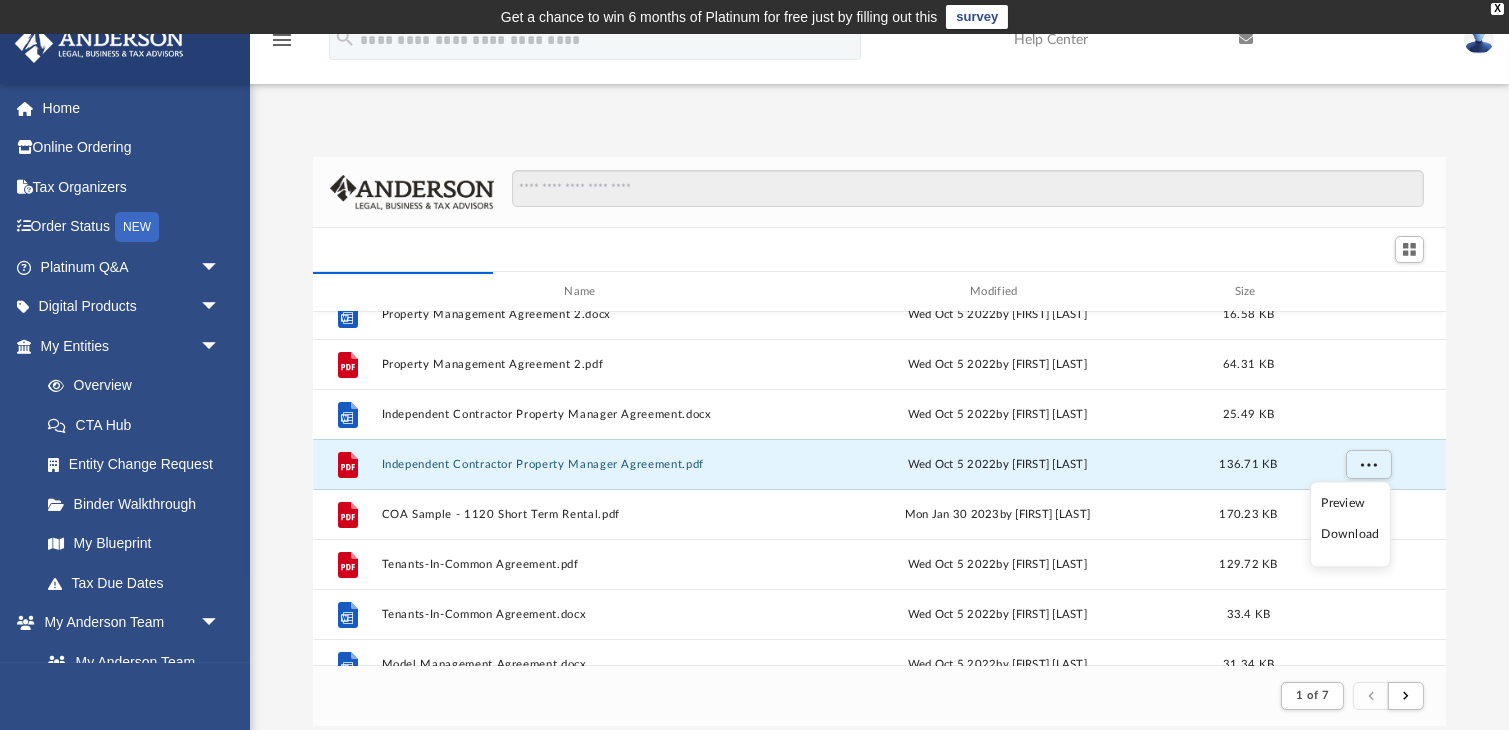 click on "Download" at bounding box center [1350, 535] 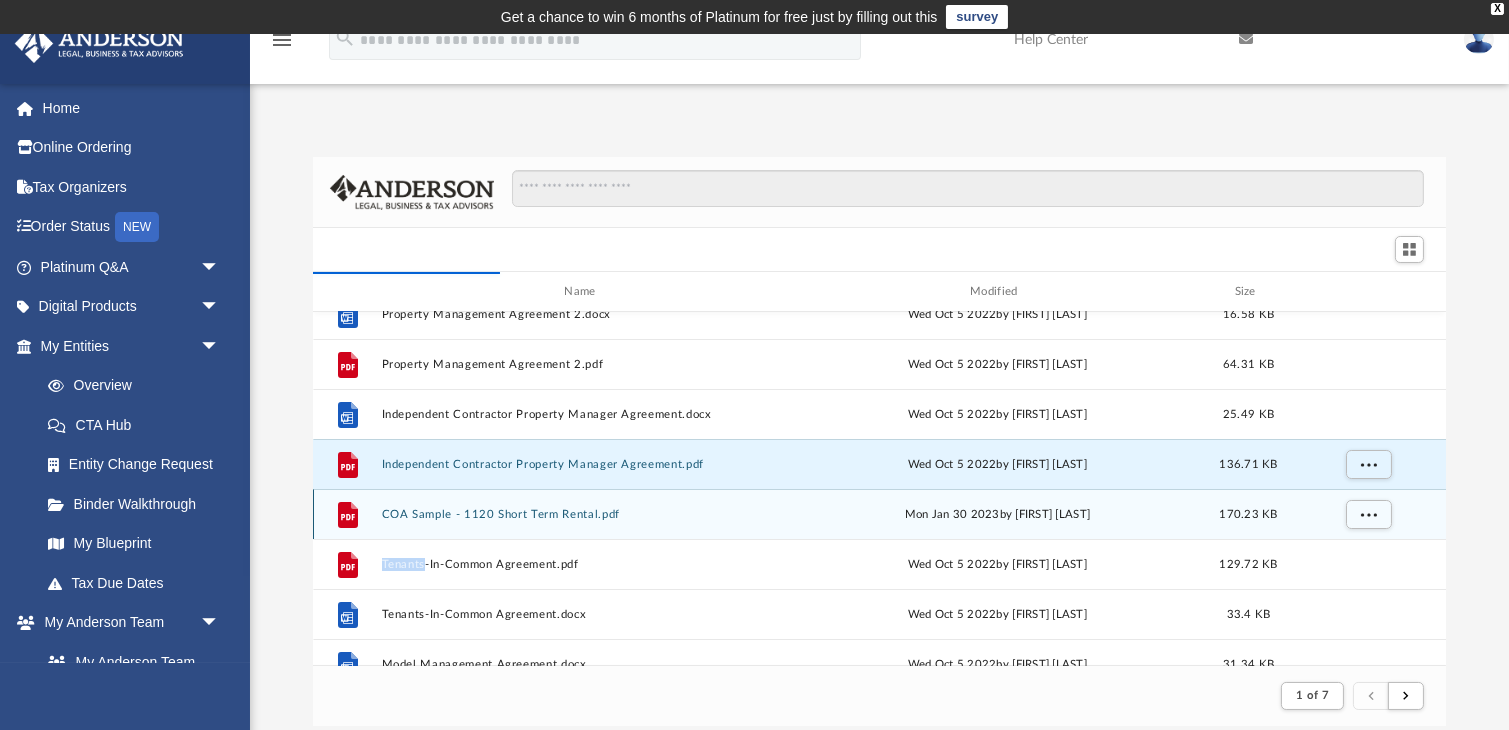 click on "File COA Sample - 1120 Short Term Rental.pdf Mon Jan 30 2023 by [FIRST] [LAST] 170.23 KB" at bounding box center [879, 514] 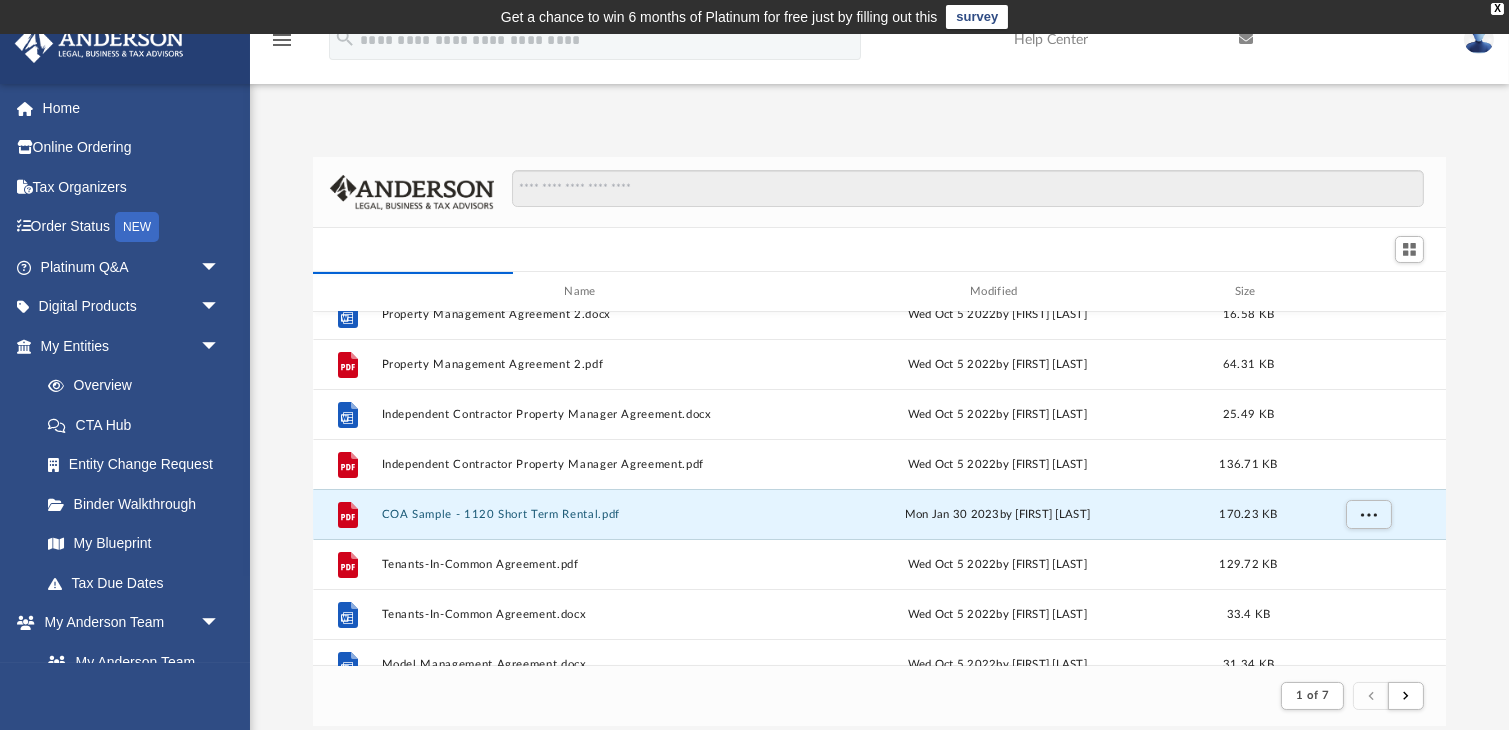 click on "**********" at bounding box center [959, 199] 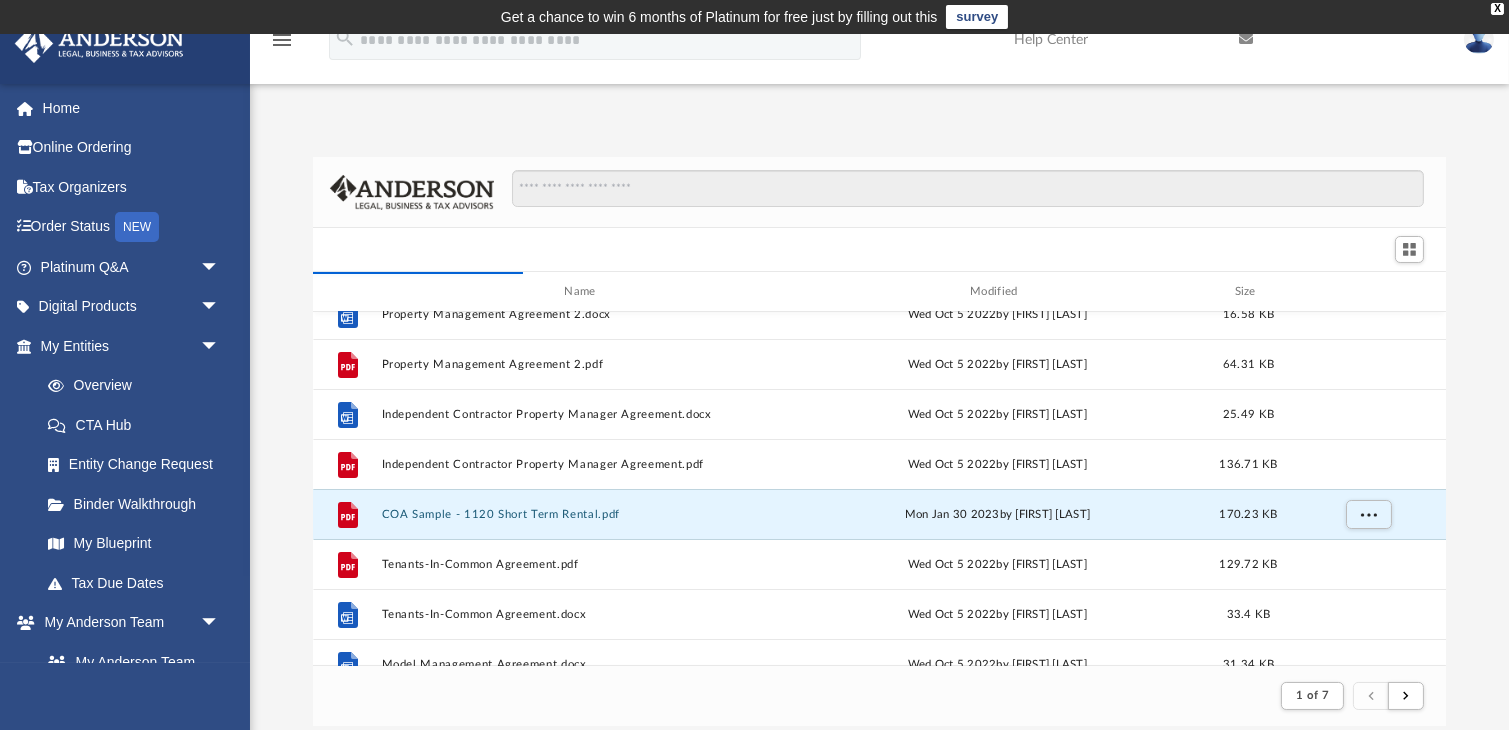 click on "**********" at bounding box center [879, 192] 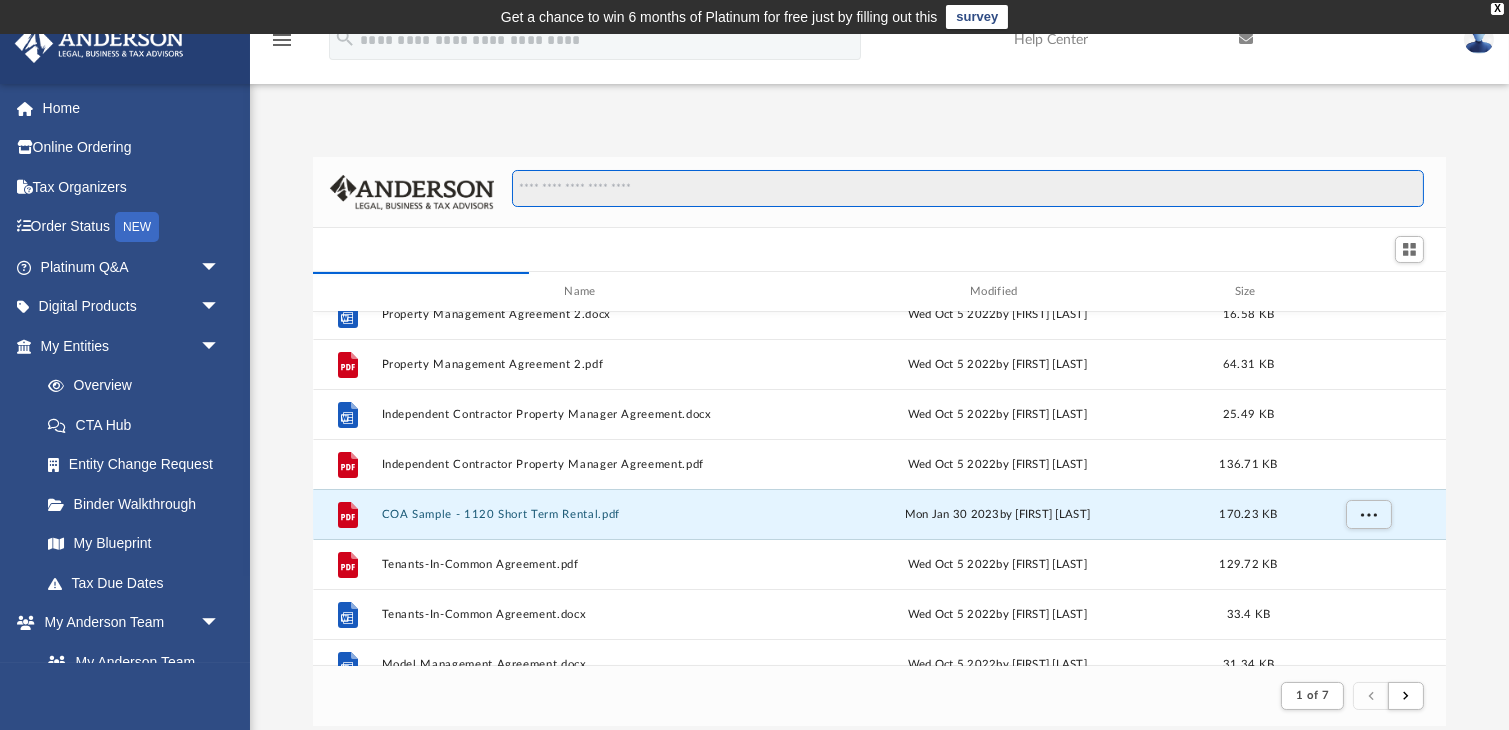 click on "**********" at bounding box center [968, 189] 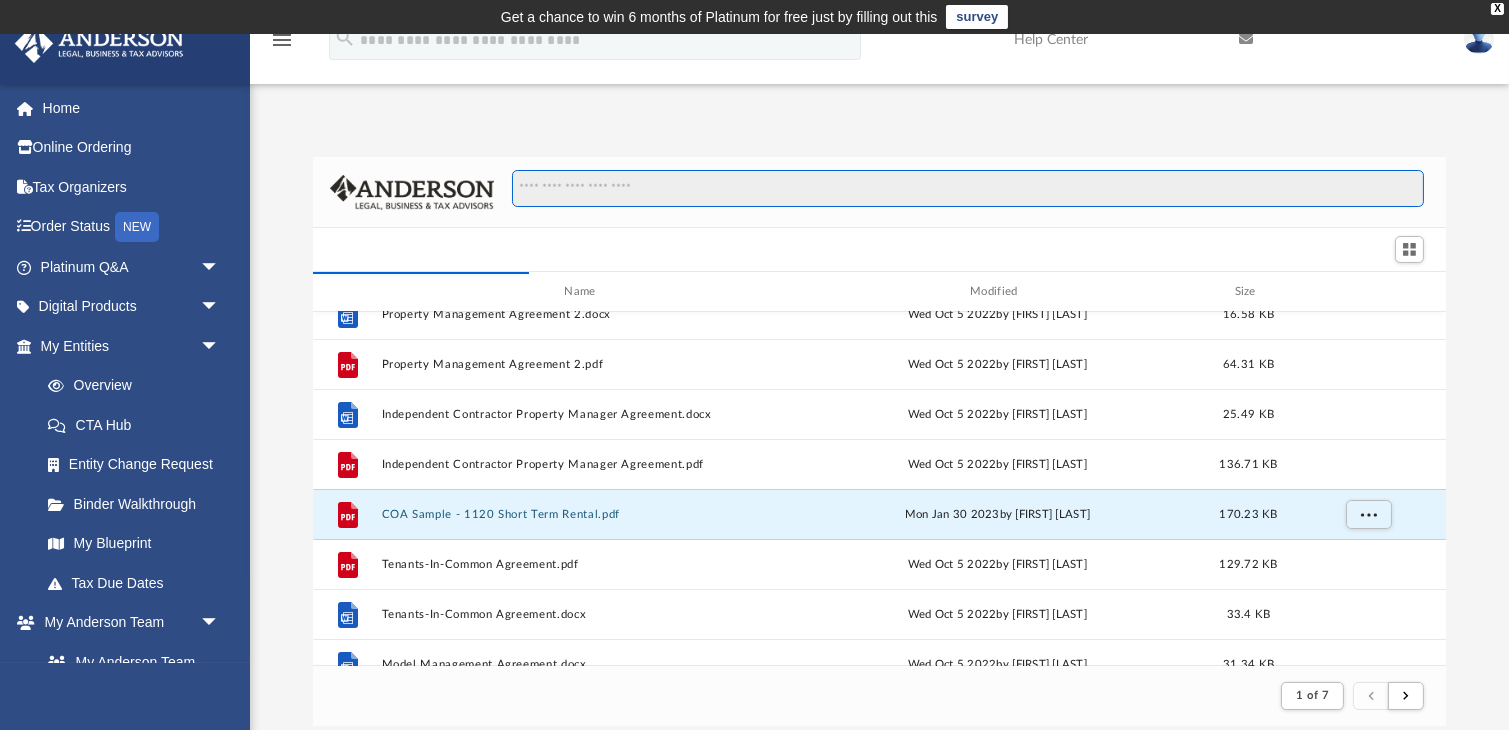 click on "**********" at bounding box center [968, 189] 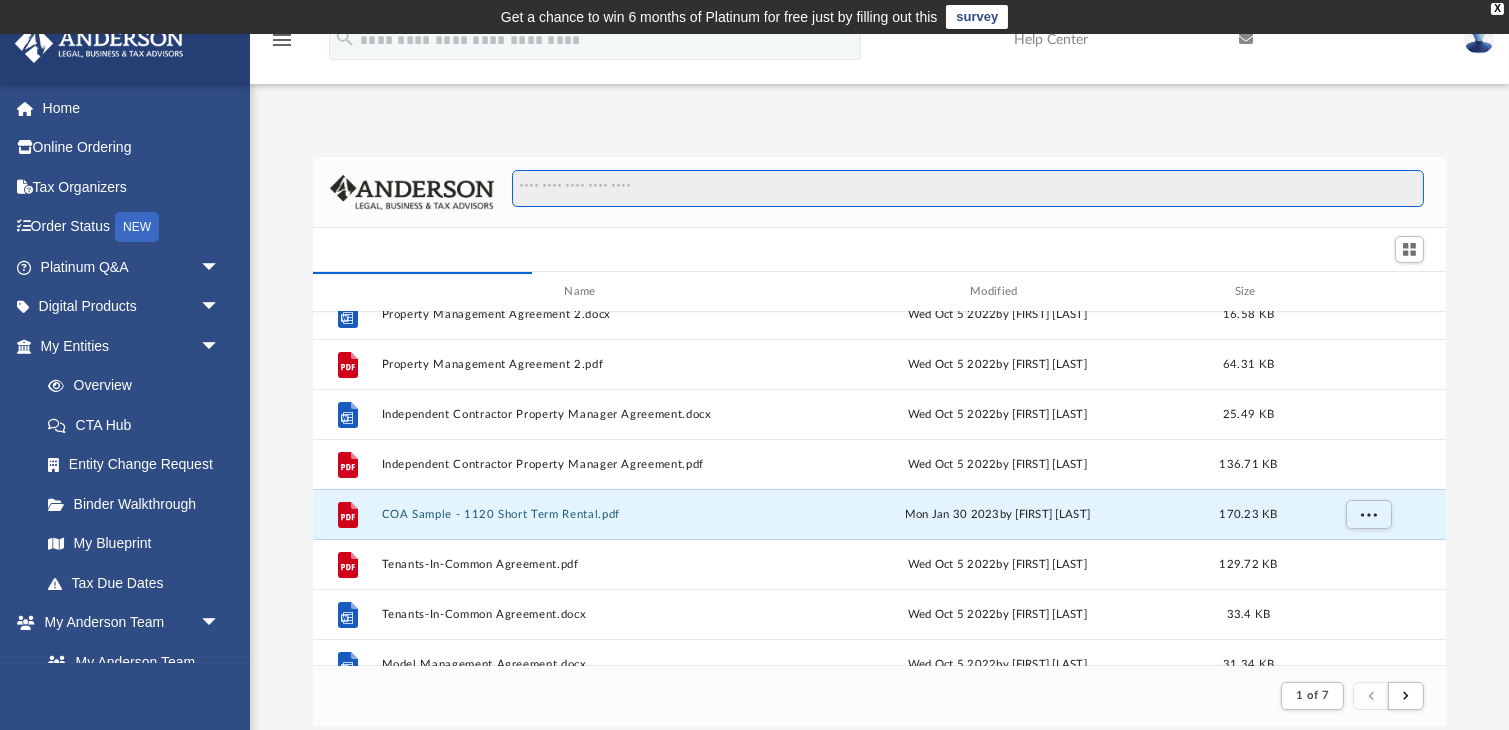 drag, startPoint x: 768, startPoint y: 184, endPoint x: 753, endPoint y: 160, distance: 28.301943 